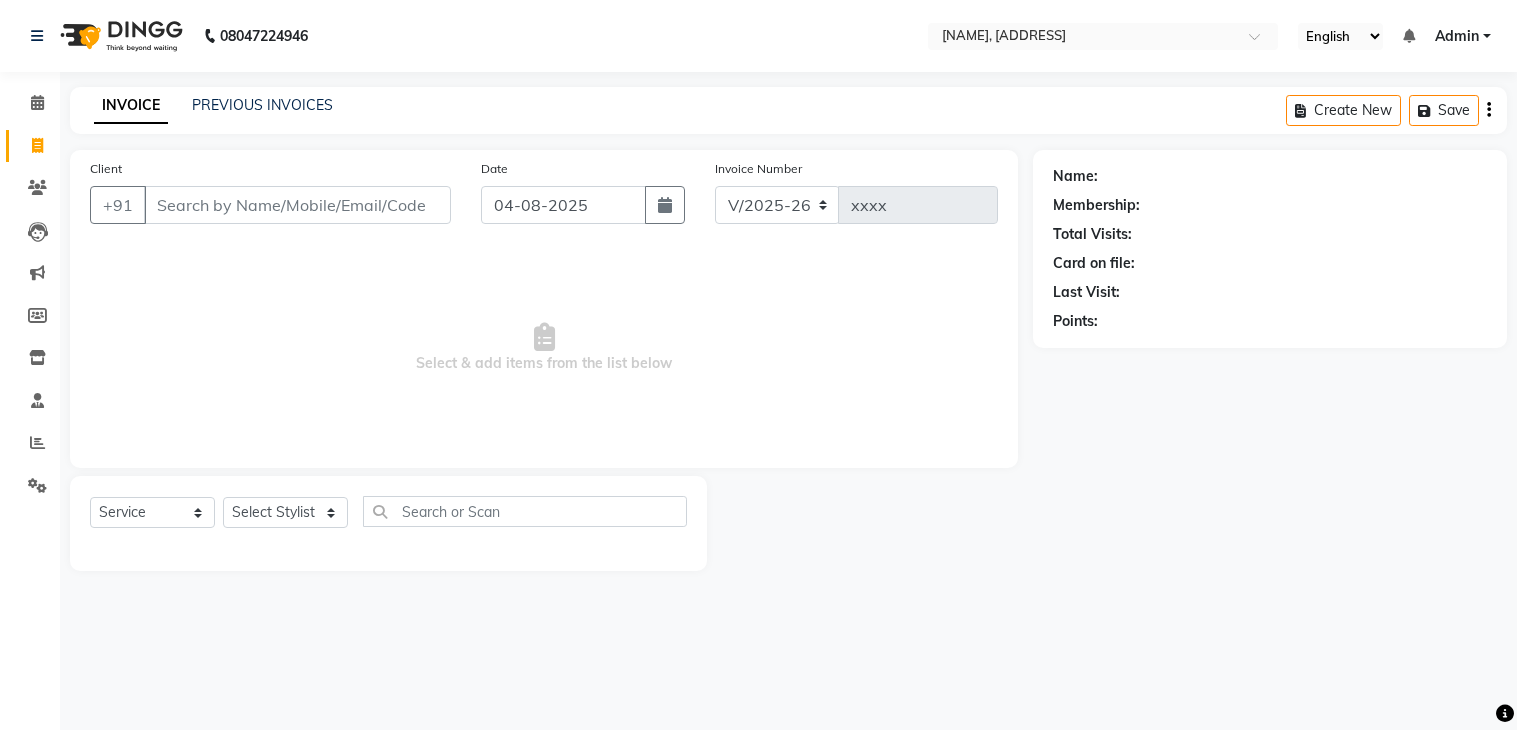 select on "6973" 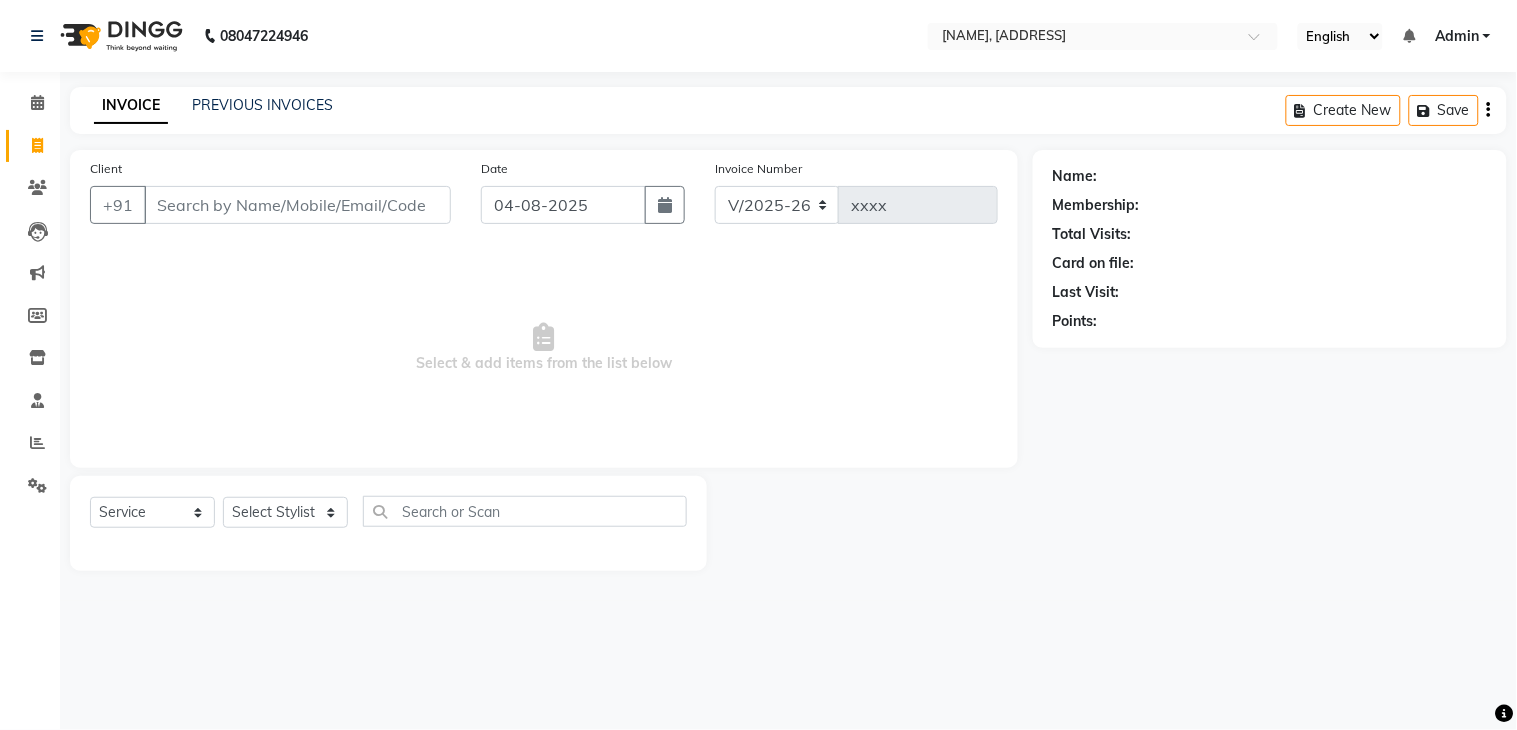 scroll, scrollTop: 0, scrollLeft: 0, axis: both 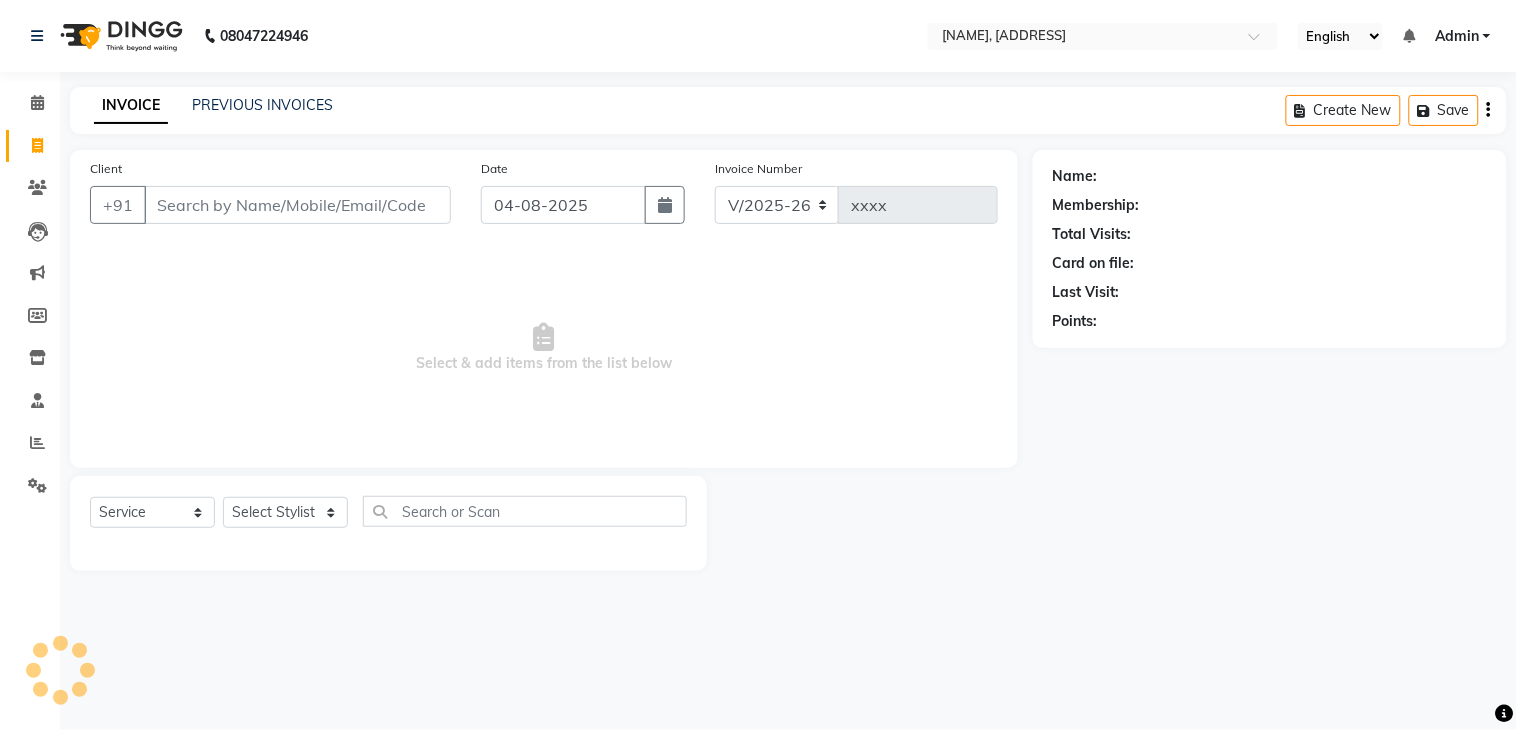 click on "Client" at bounding box center [297, 205] 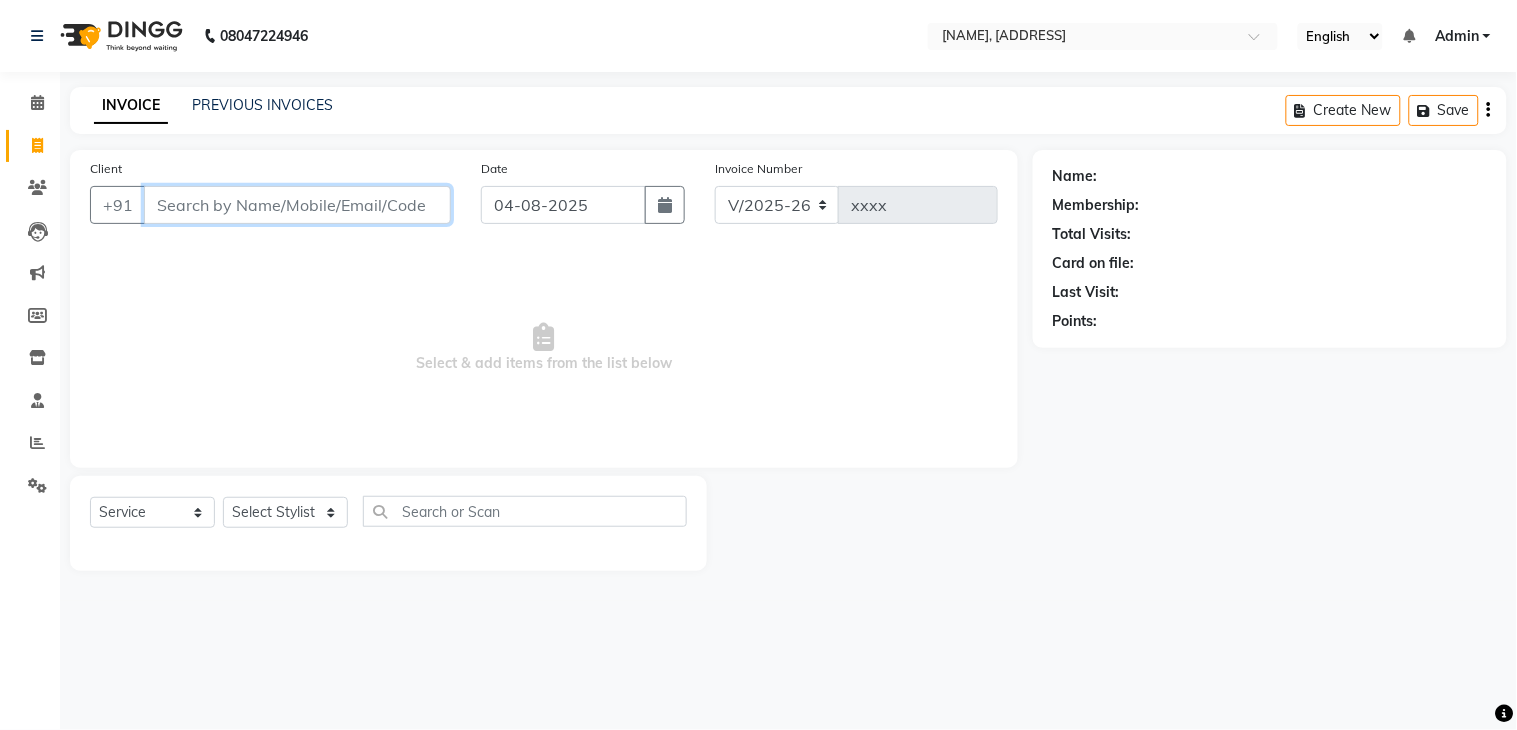 click on "Client" at bounding box center [297, 205] 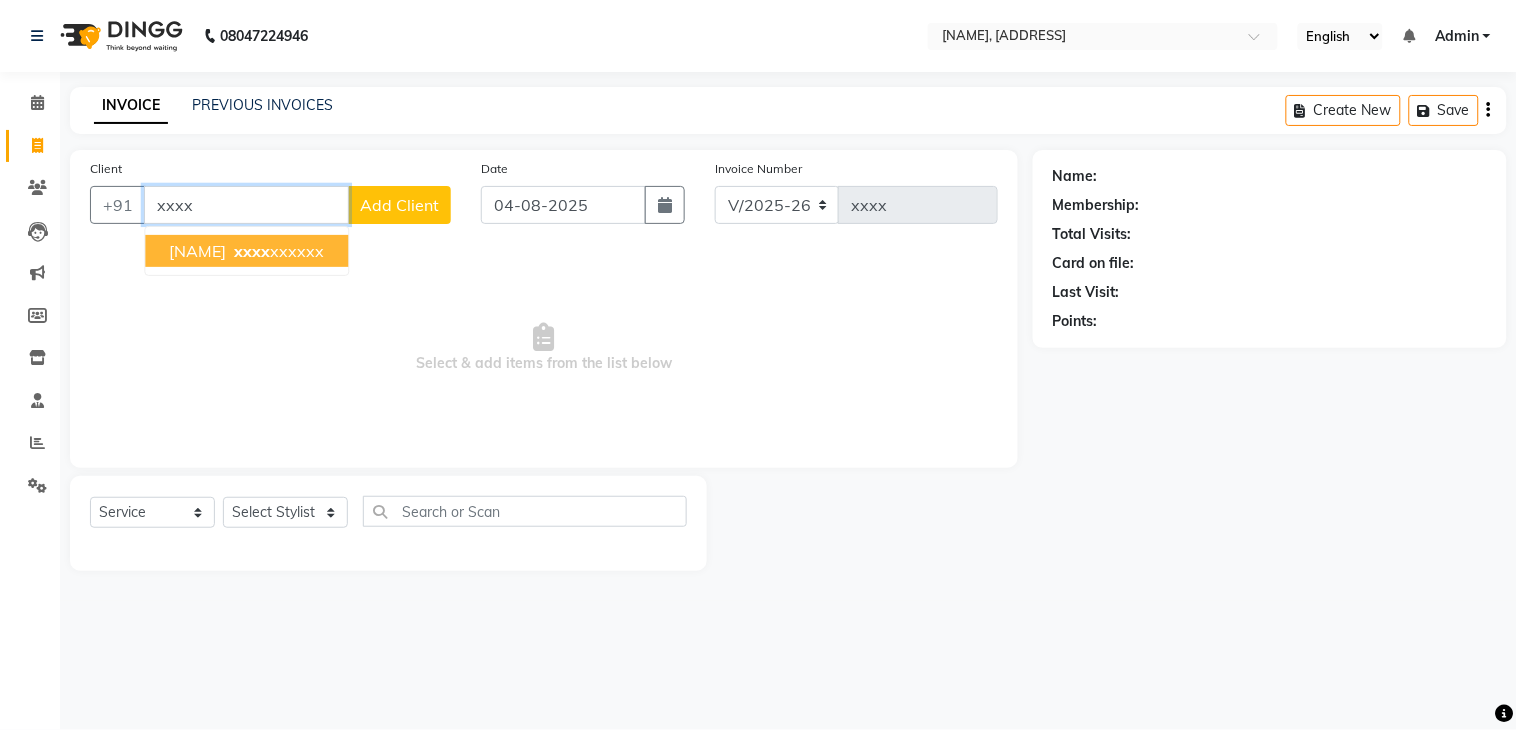 click on "xxxx" at bounding box center (246, 205) 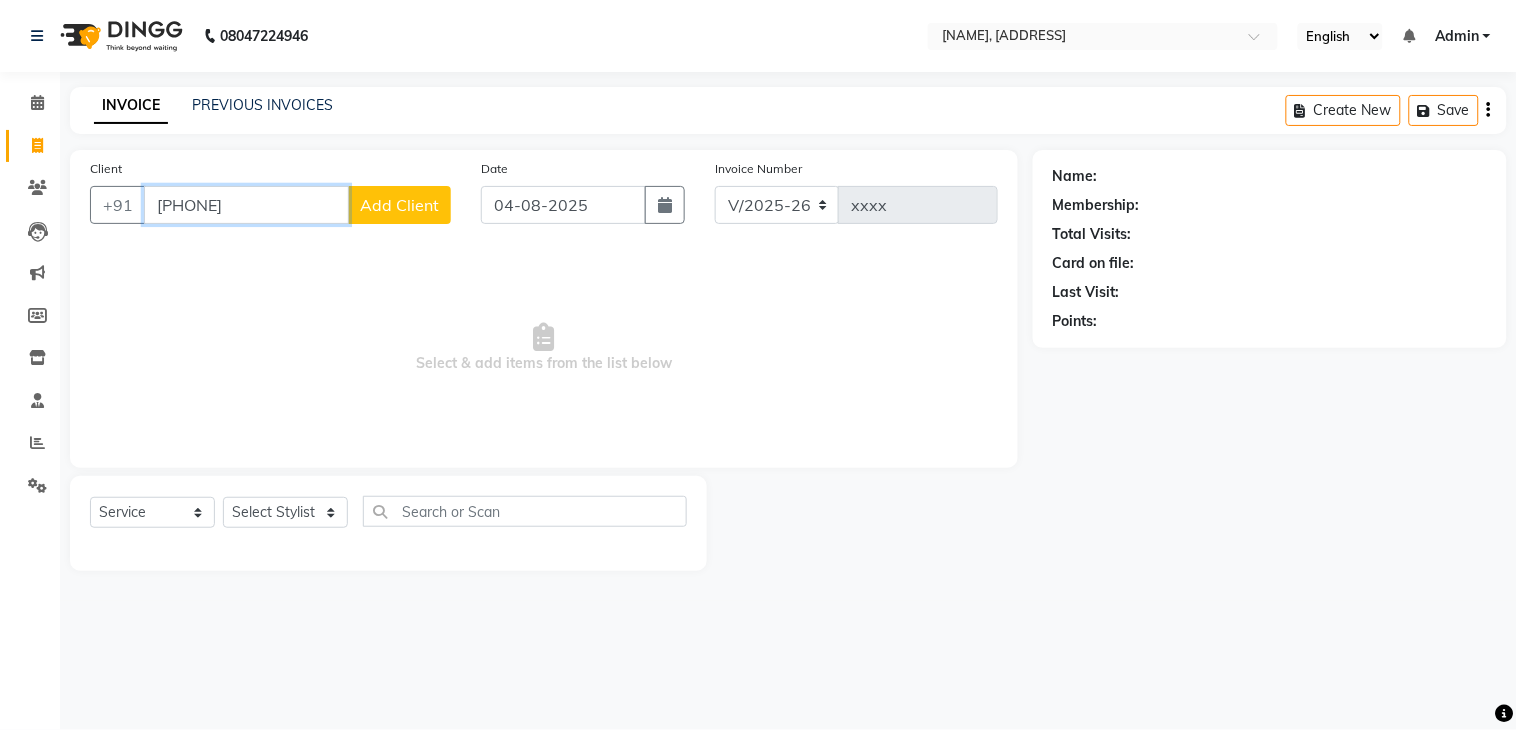 type on "[PHONE]" 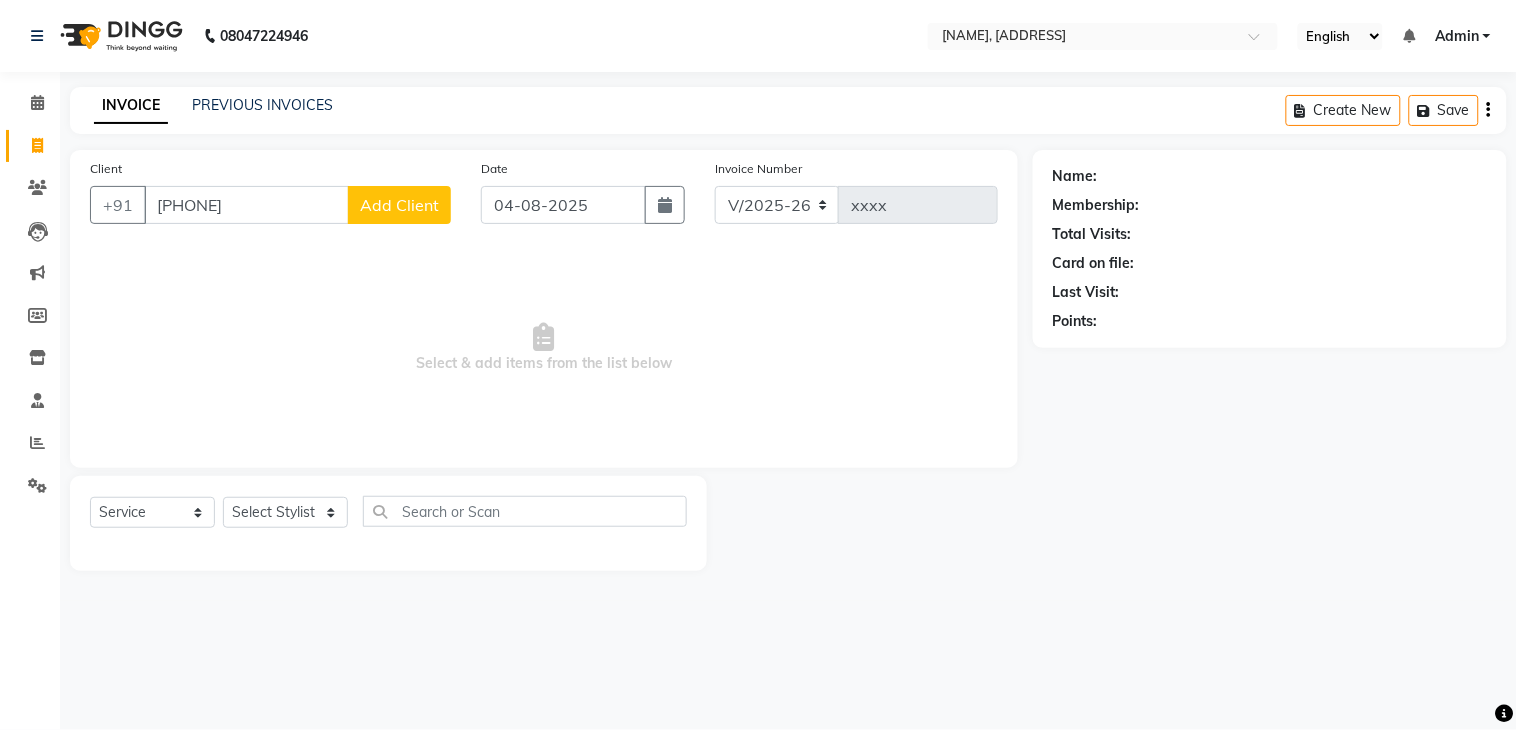 click on "Add Client" 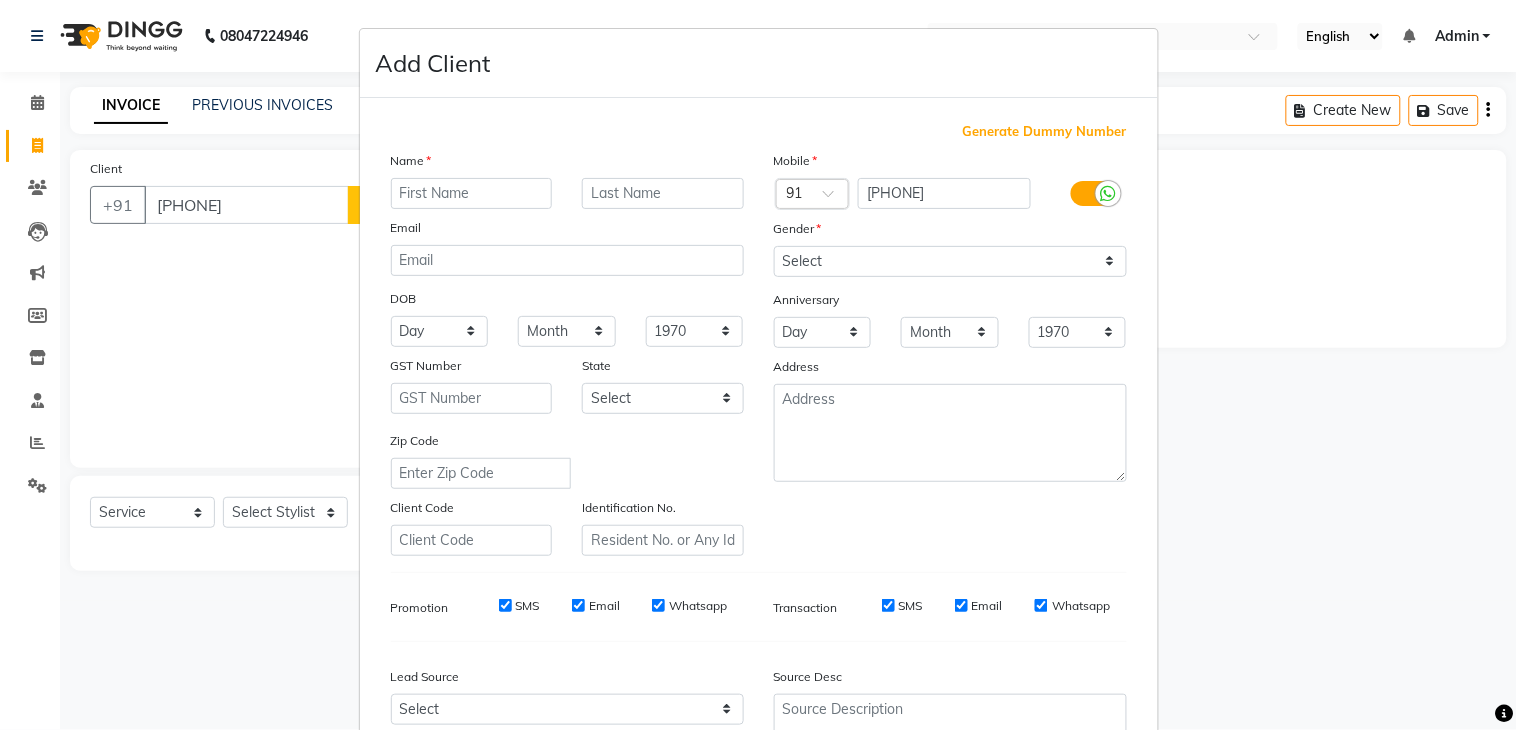 click at bounding box center [472, 193] 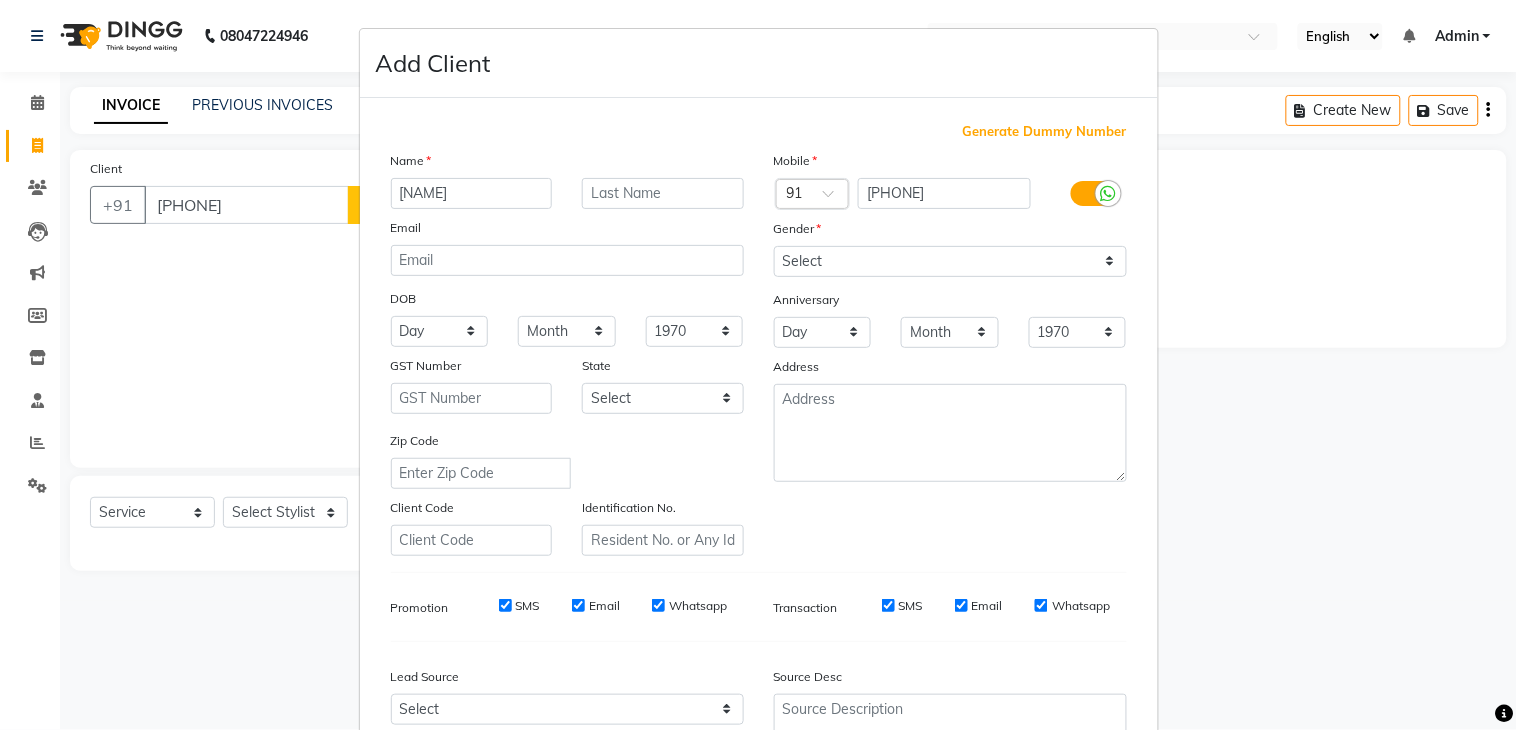 click on "[NAME]" at bounding box center (472, 193) 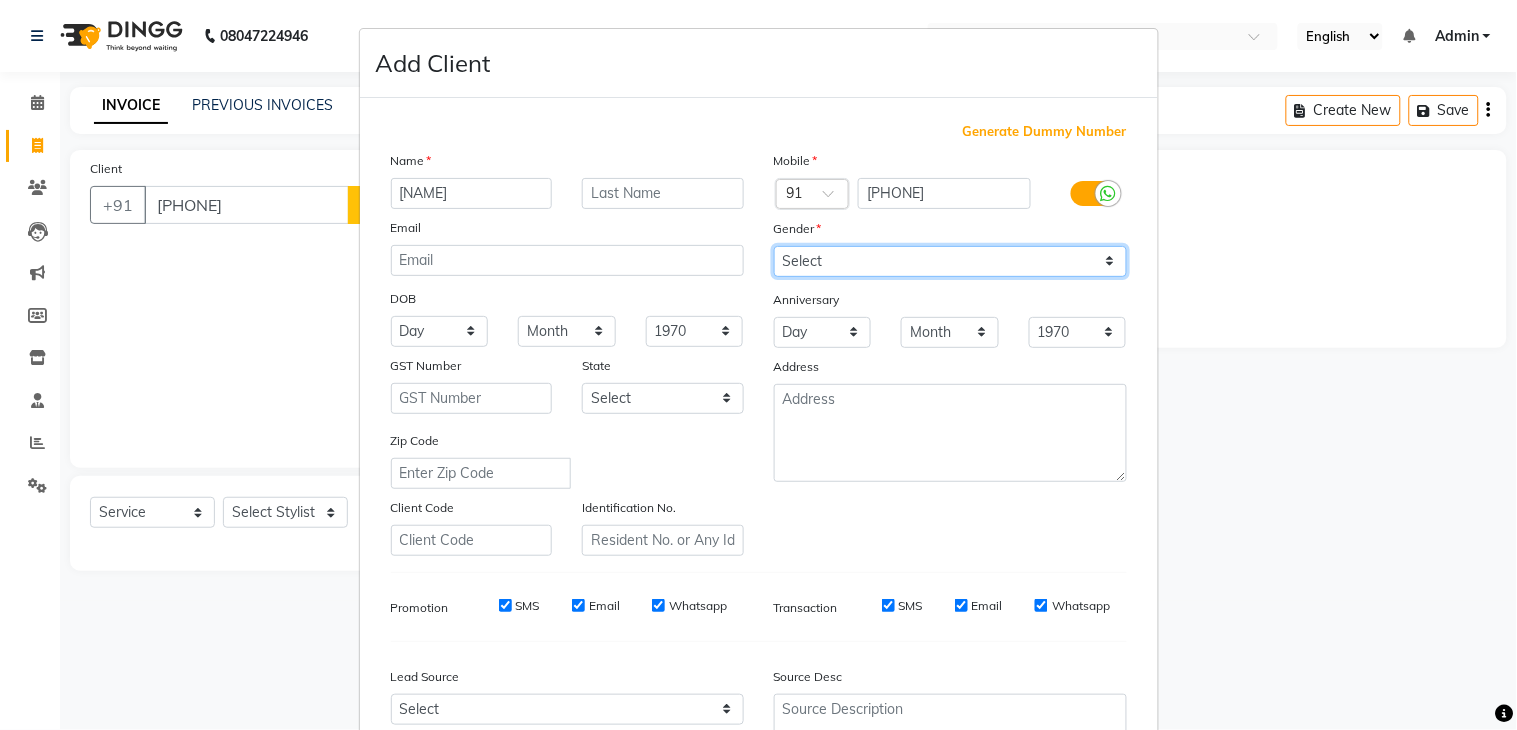 click on "Select Male Female Other Prefer Not To Say" at bounding box center [950, 261] 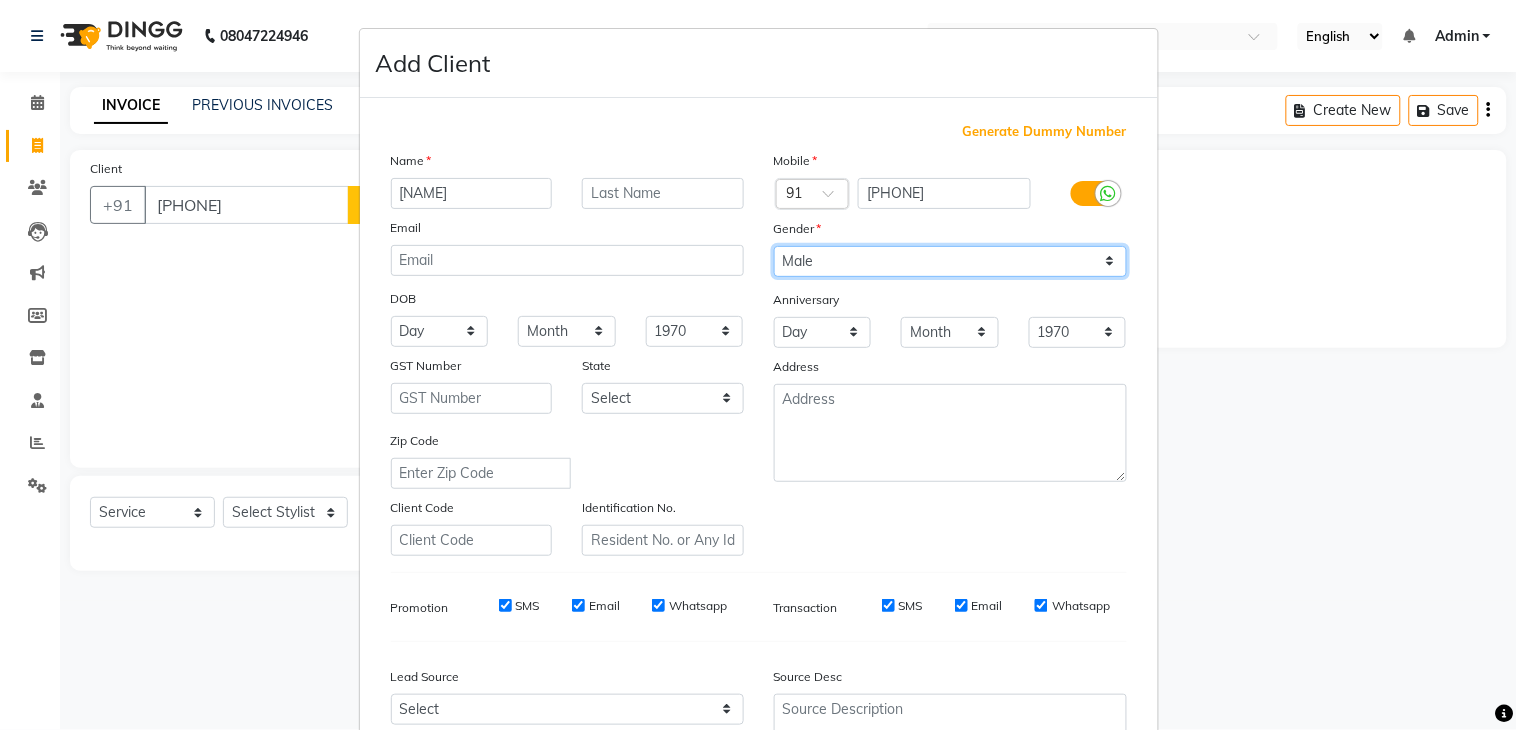 click on "Select Male Female Other Prefer Not To Say" at bounding box center [950, 261] 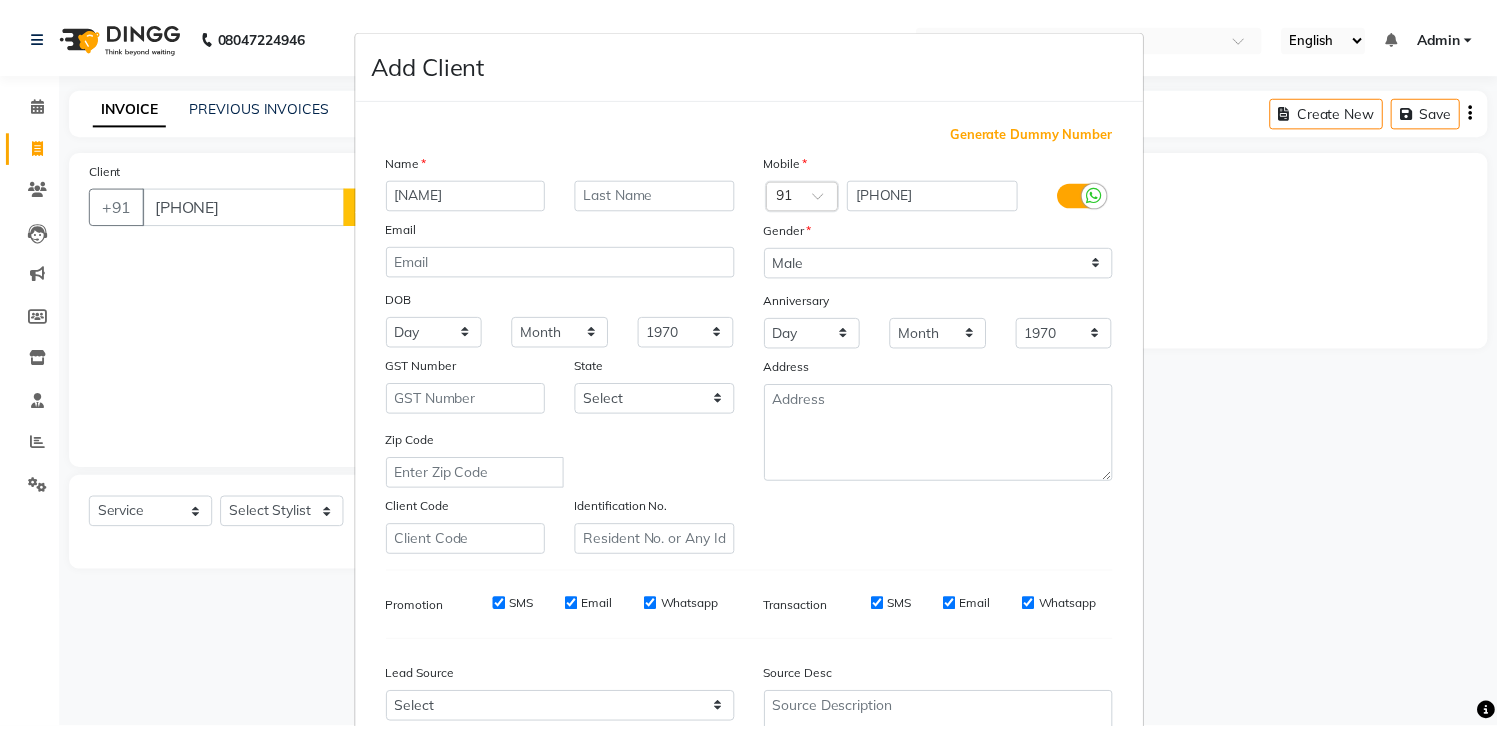 scroll, scrollTop: 194, scrollLeft: 0, axis: vertical 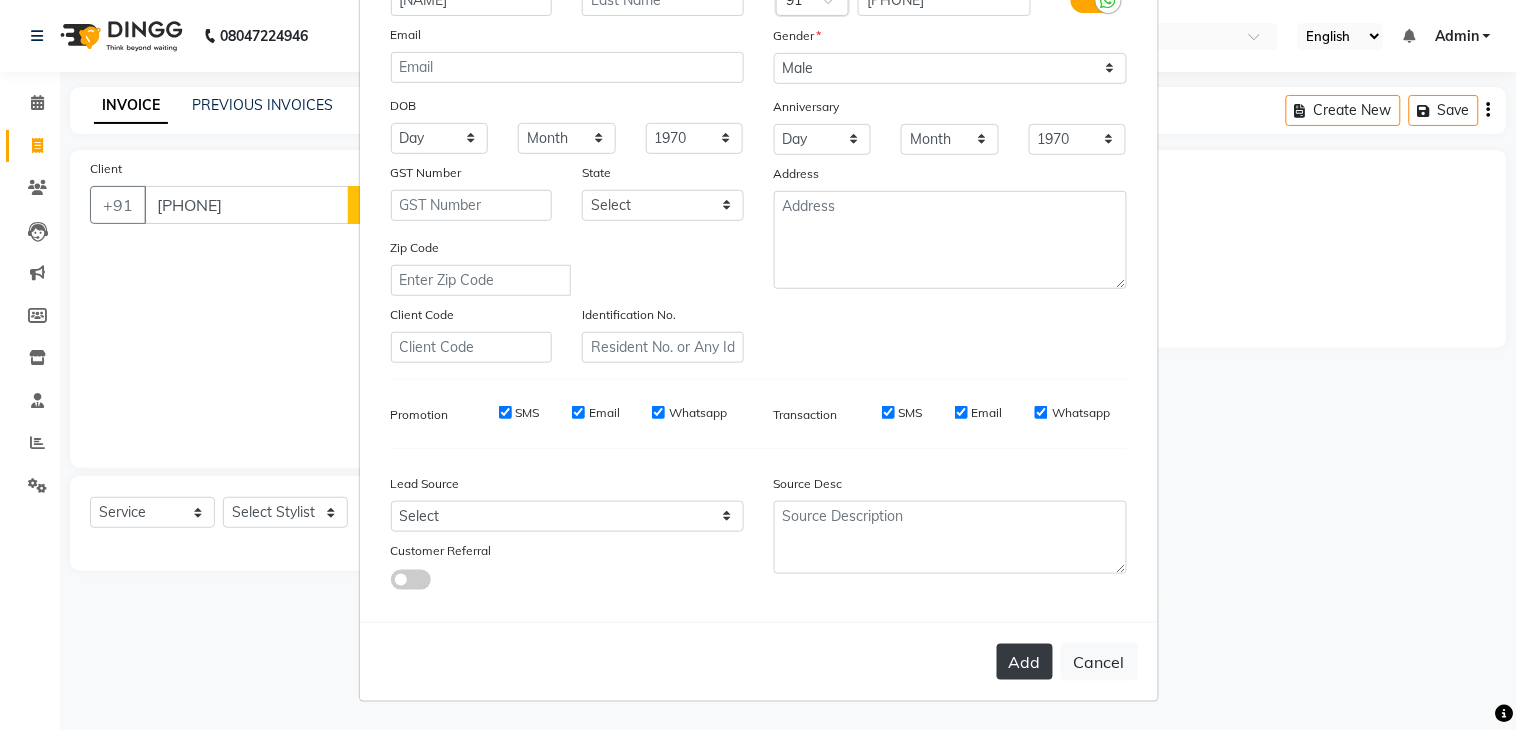 click on "Add" at bounding box center [1025, 662] 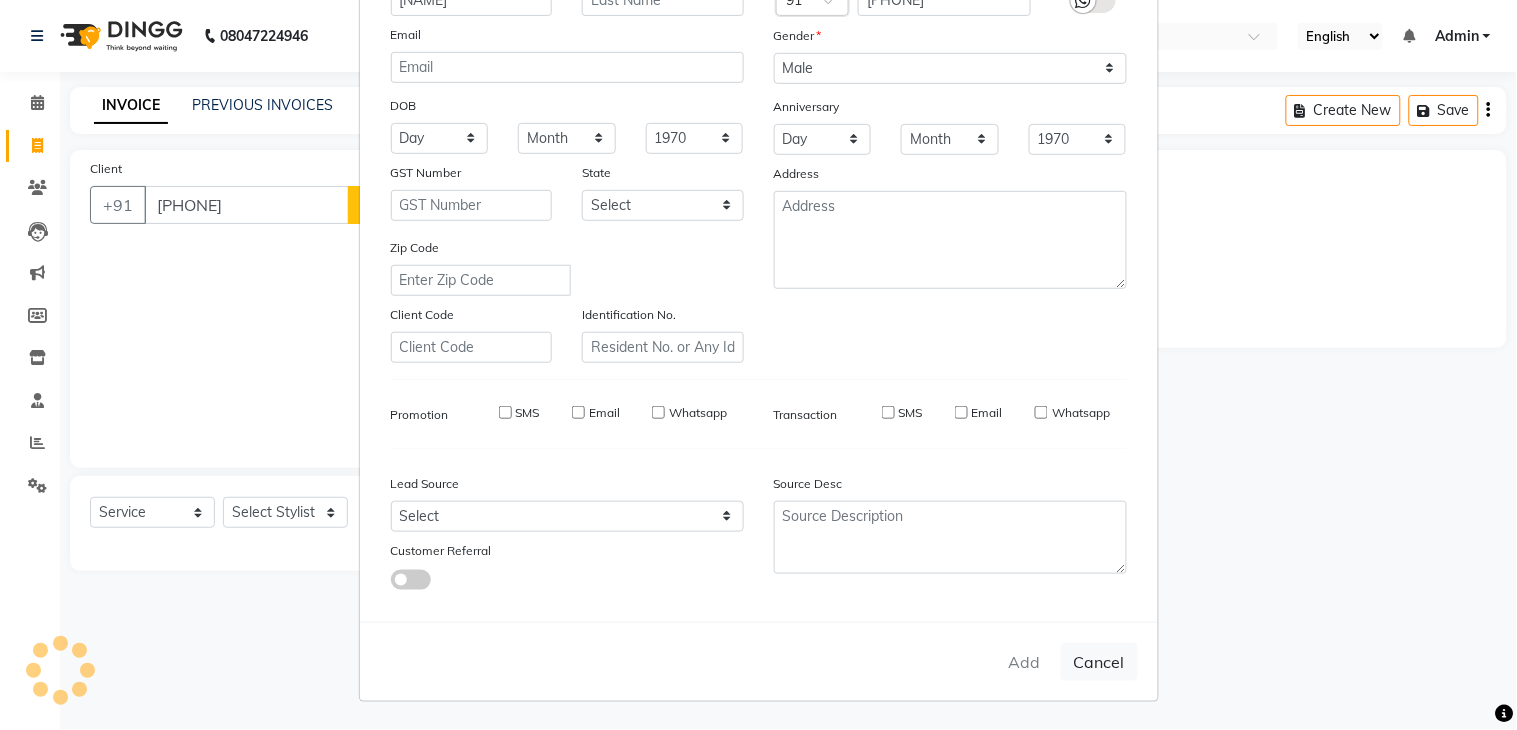 type 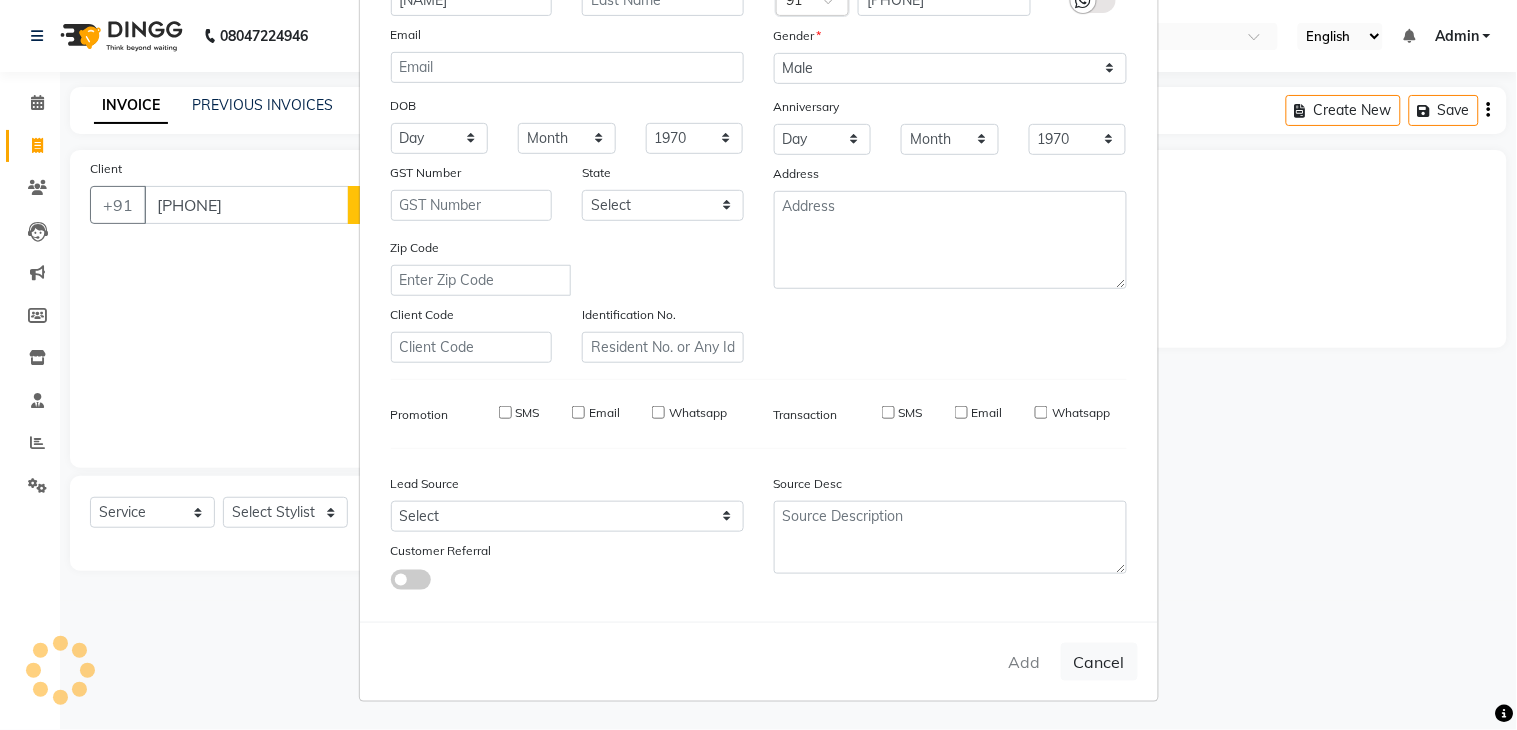 select 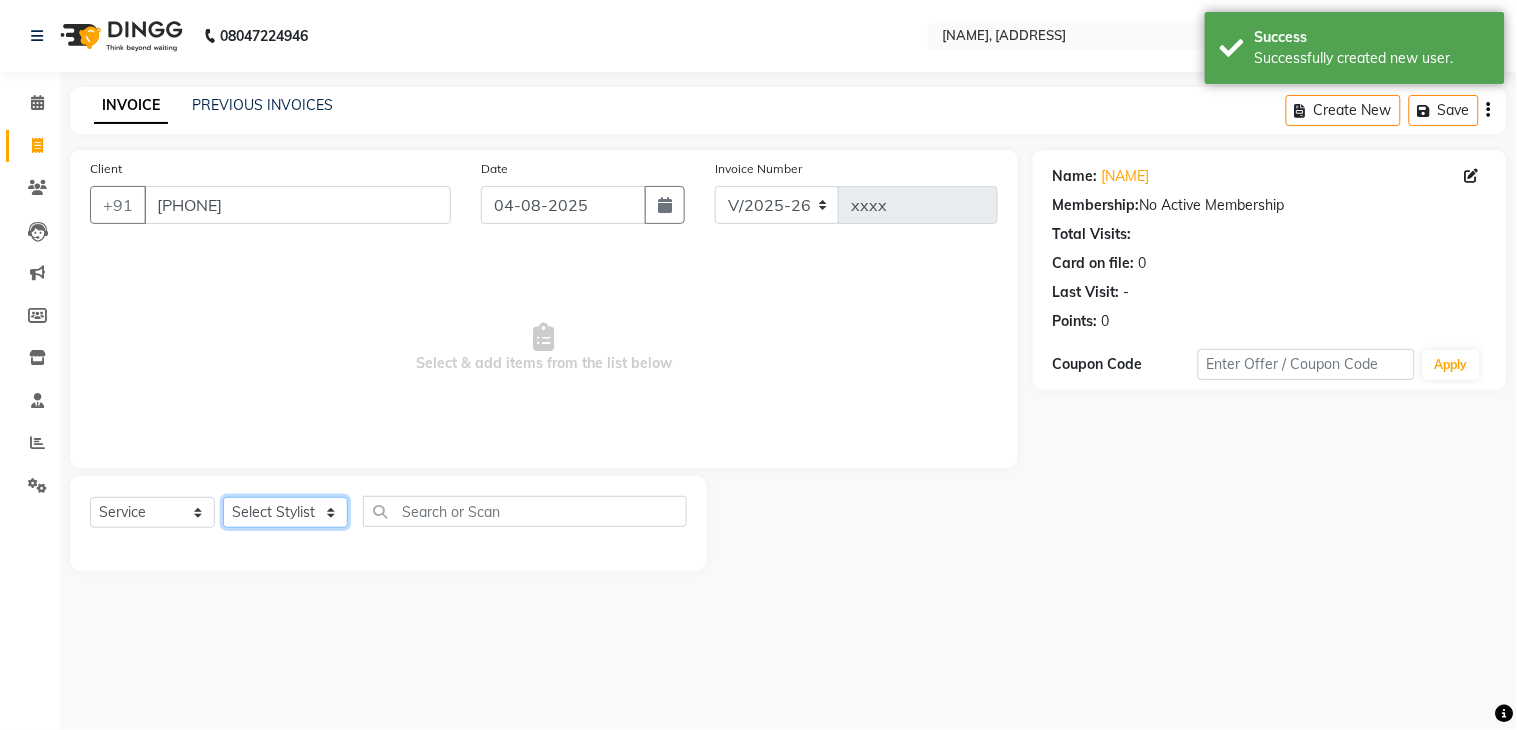 click on "Select Stylist [NAME] [NAME] [NAME] [NAME] [NAME] [NAME] [NAME] [NAME] [NAME]" 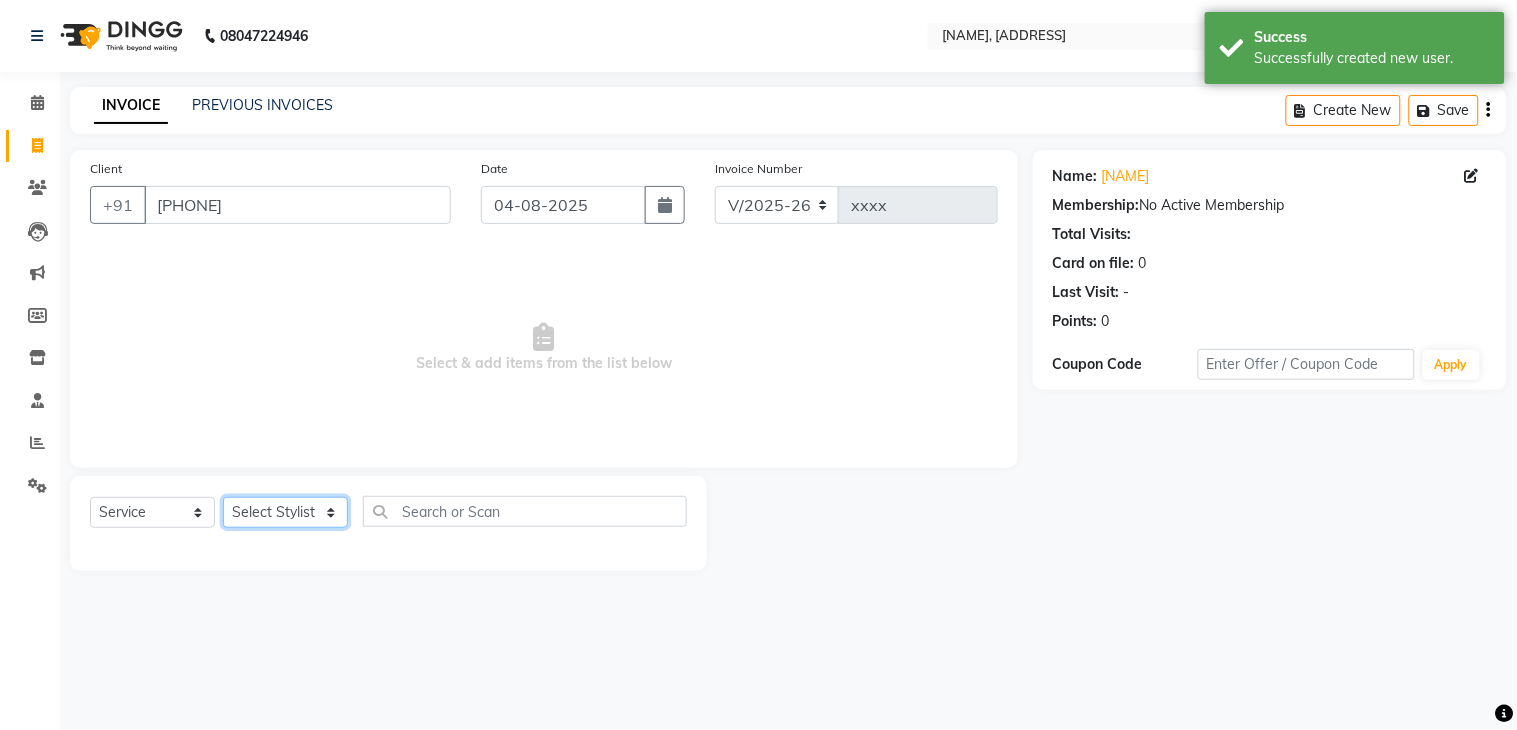 select on "86266" 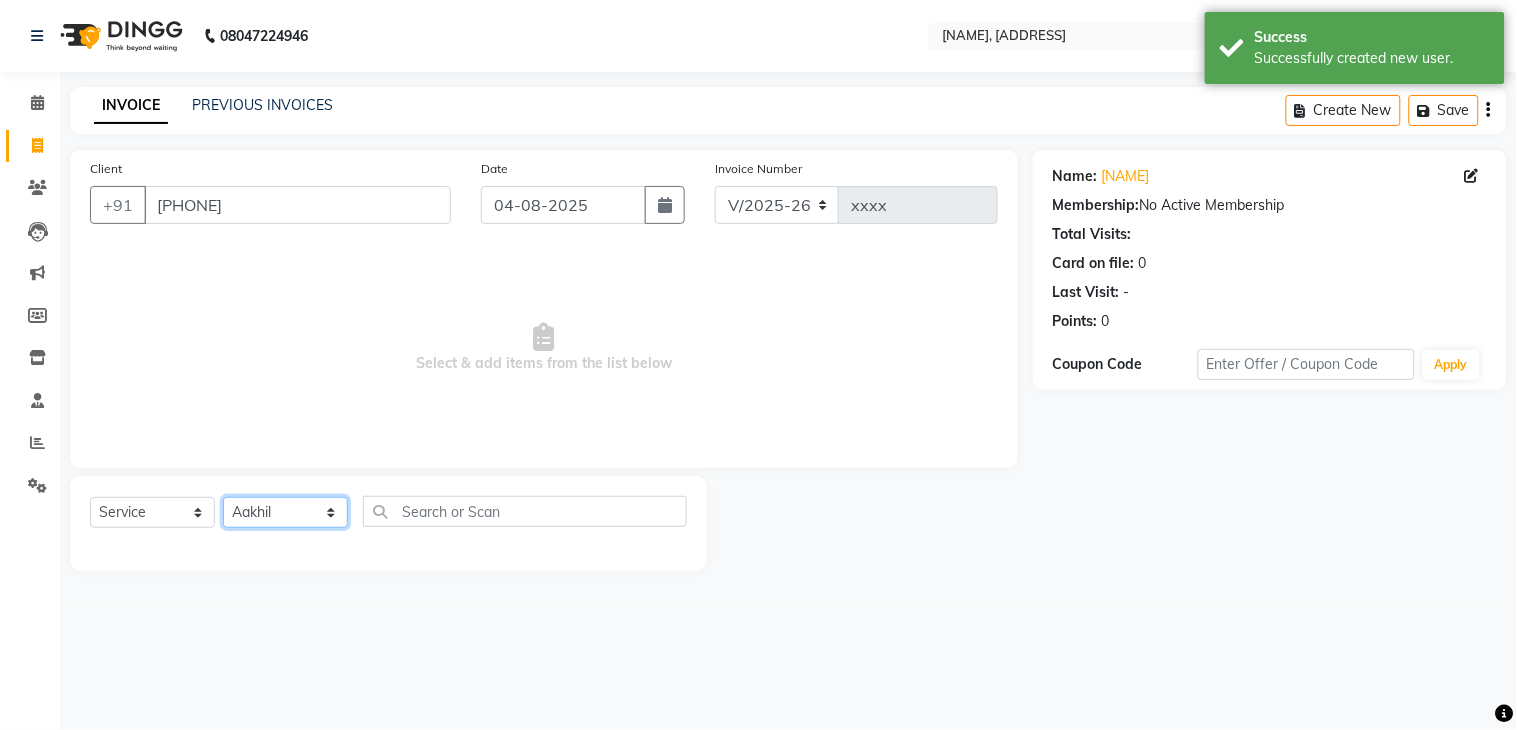 click on "Select Stylist [NAME] [NAME] [NAME] [NAME] [NAME] [NAME] [NAME] [NAME] [NAME]" 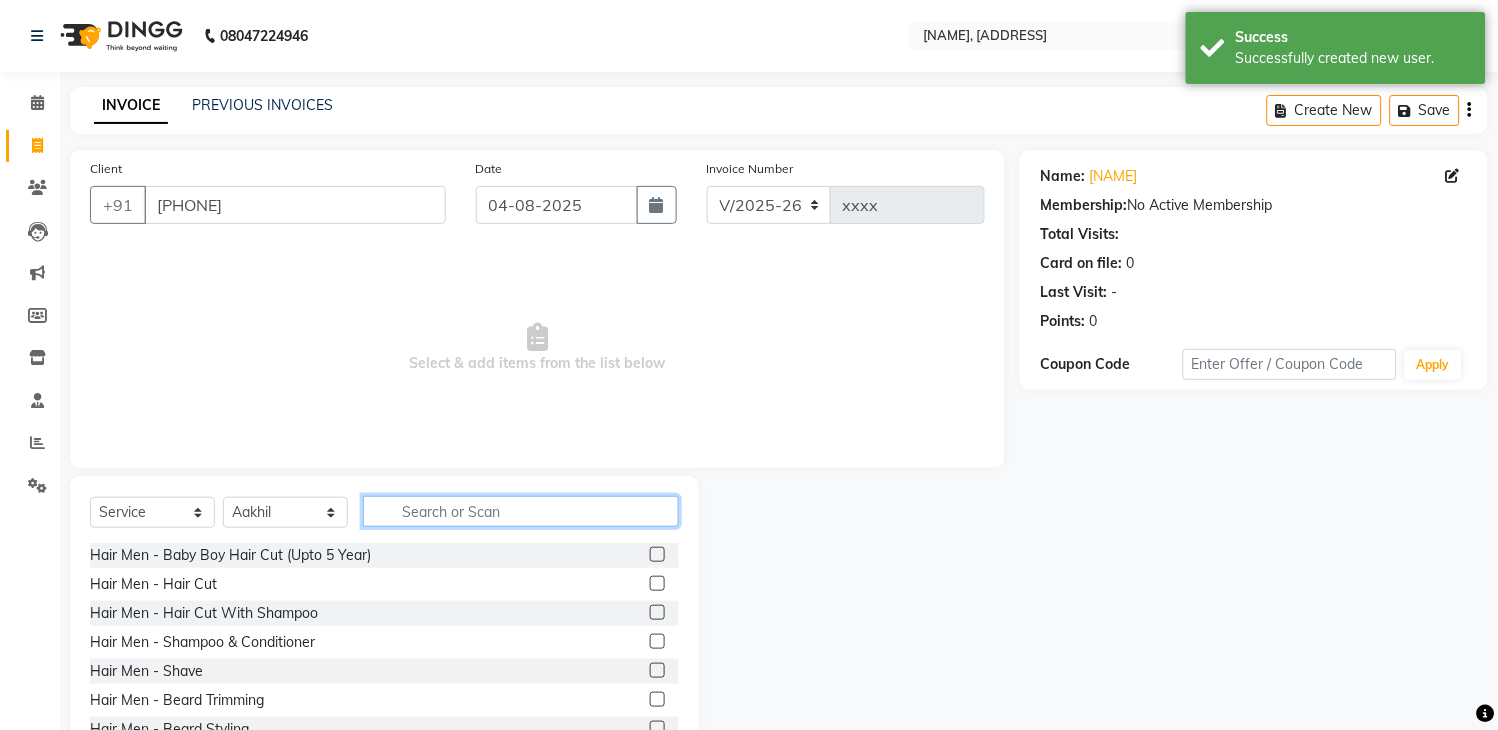 click 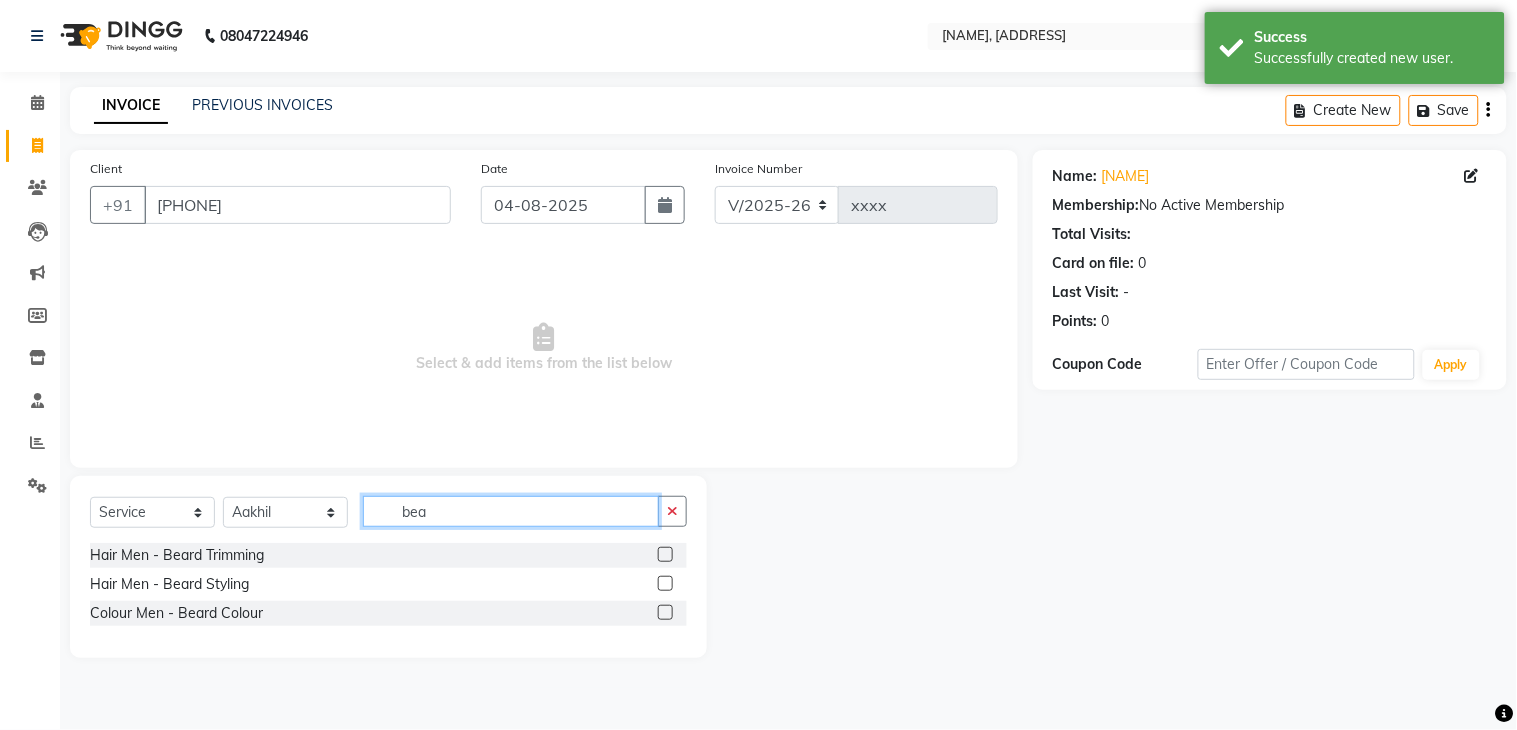 type on "bea" 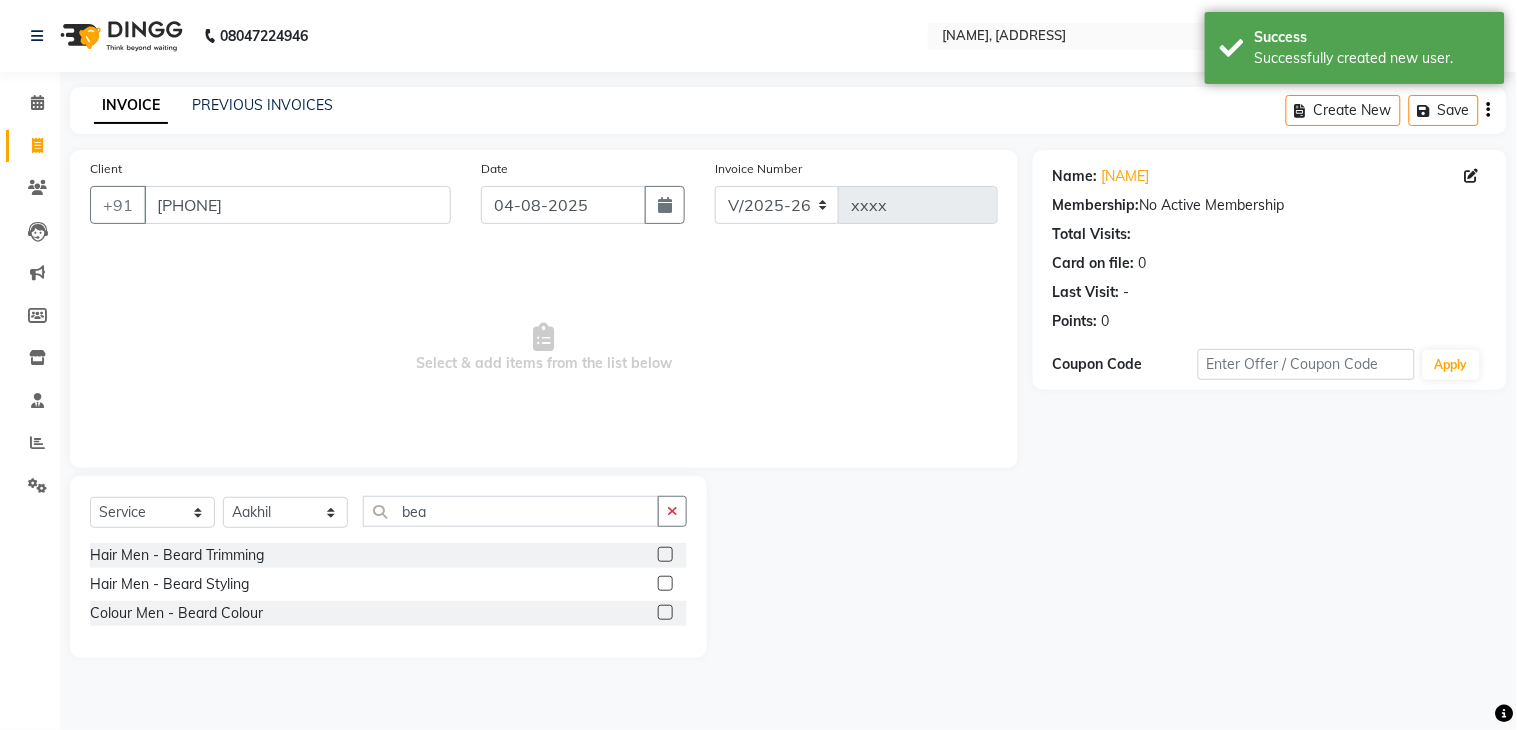 click 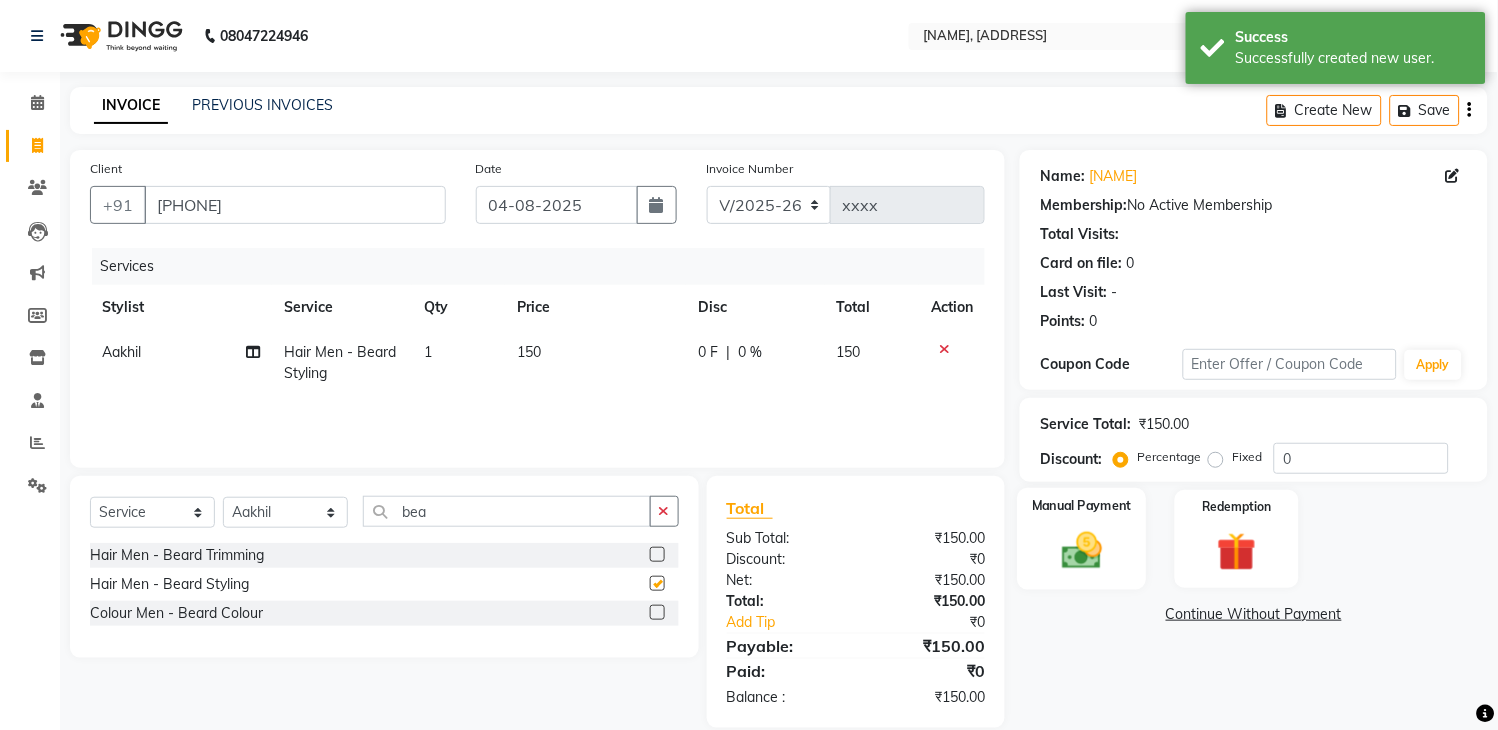 checkbox on "false" 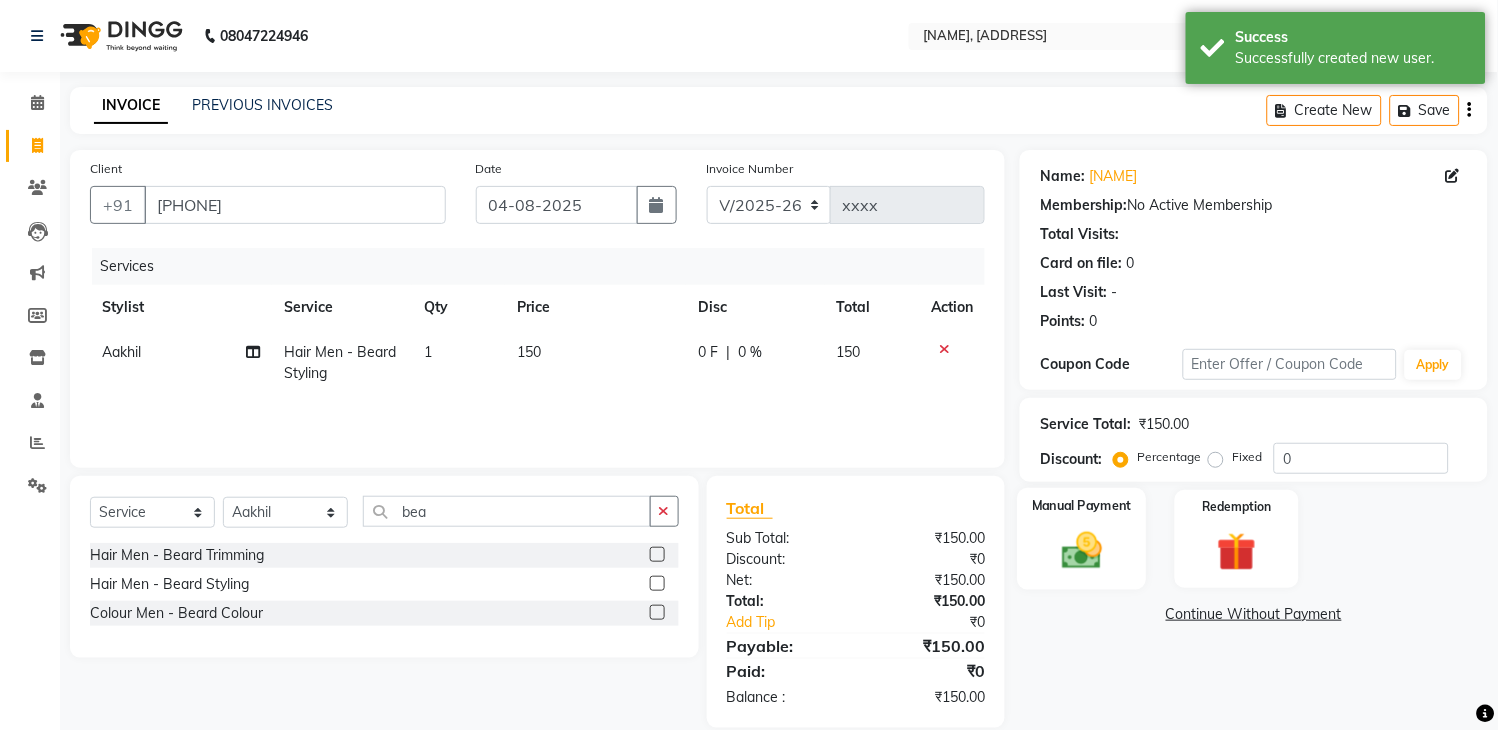 click 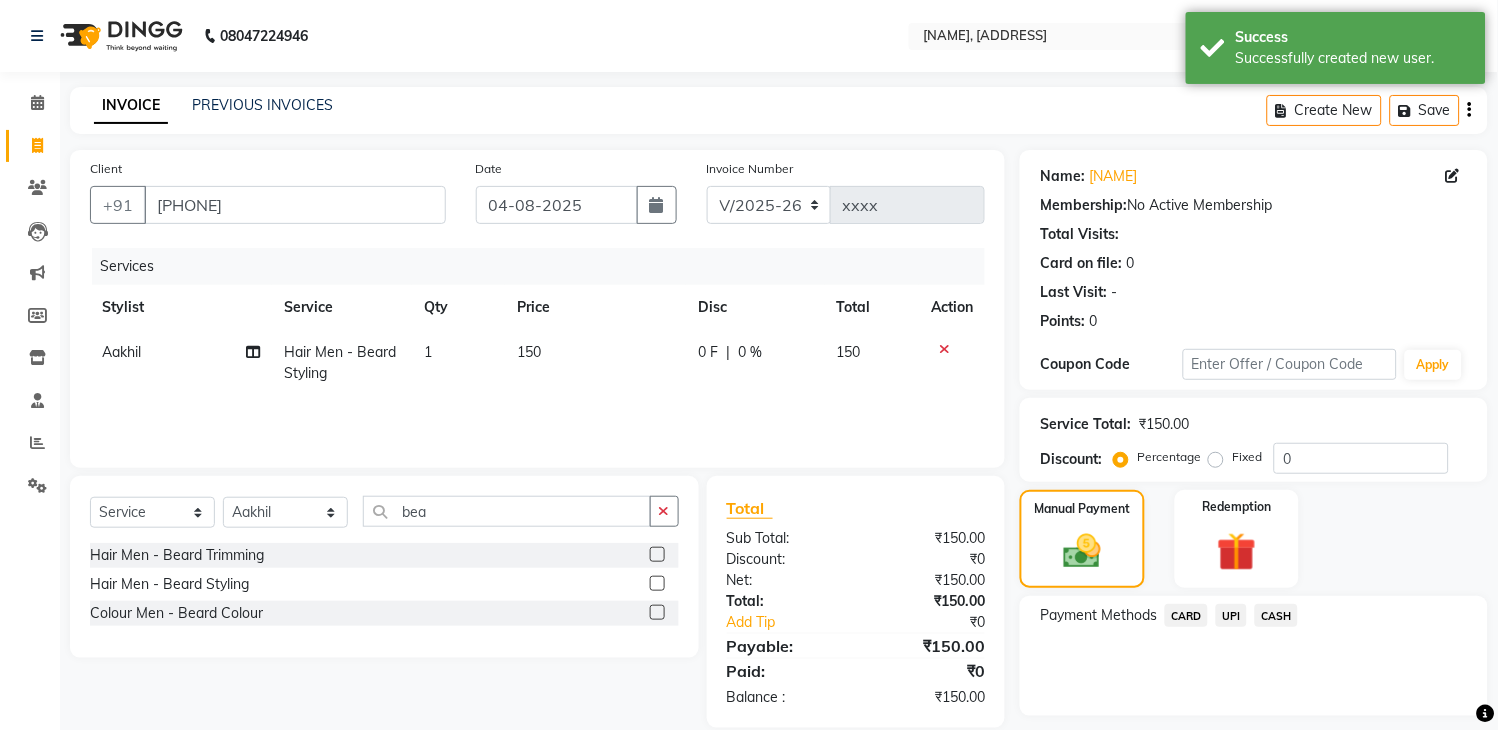 click on "UPI" 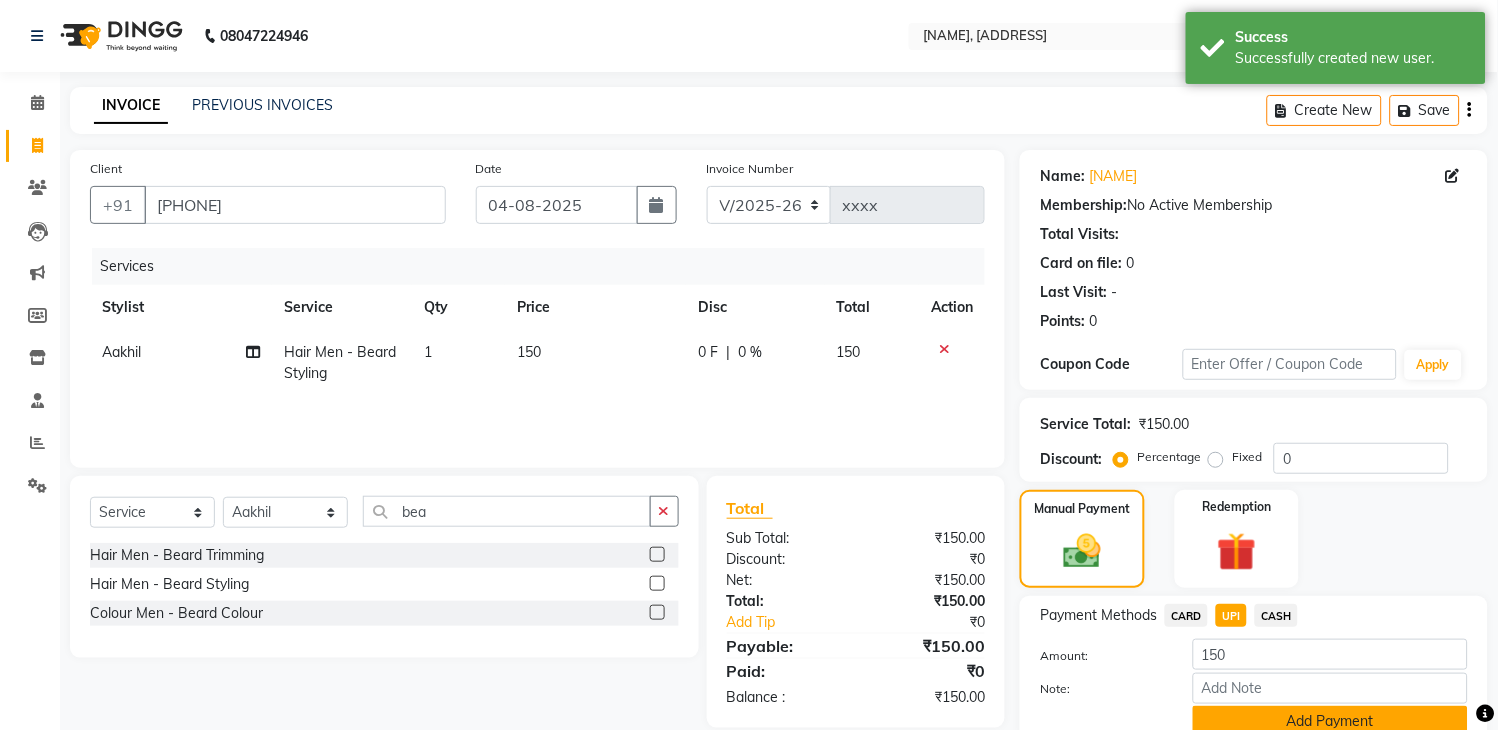 click on "Add Payment" 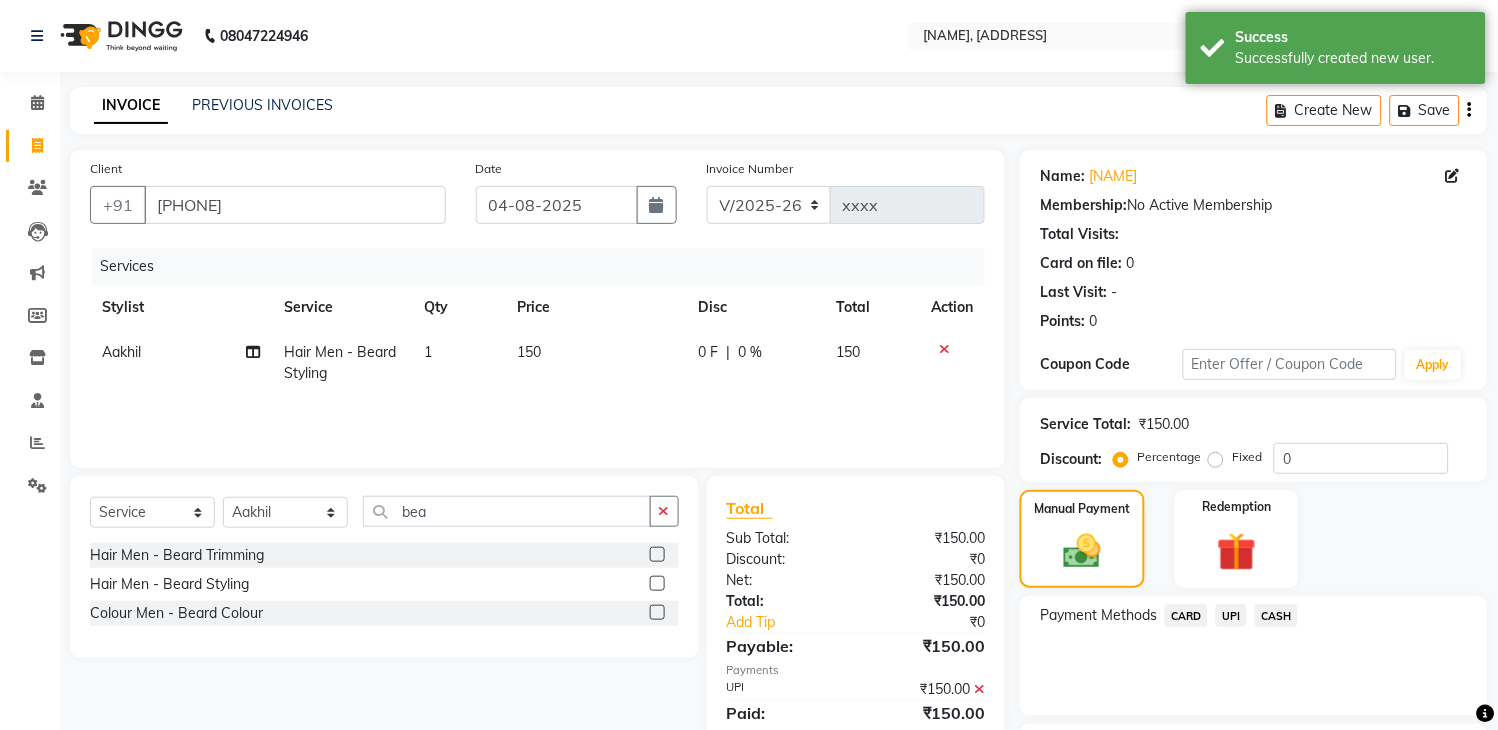 scroll, scrollTop: 170, scrollLeft: 0, axis: vertical 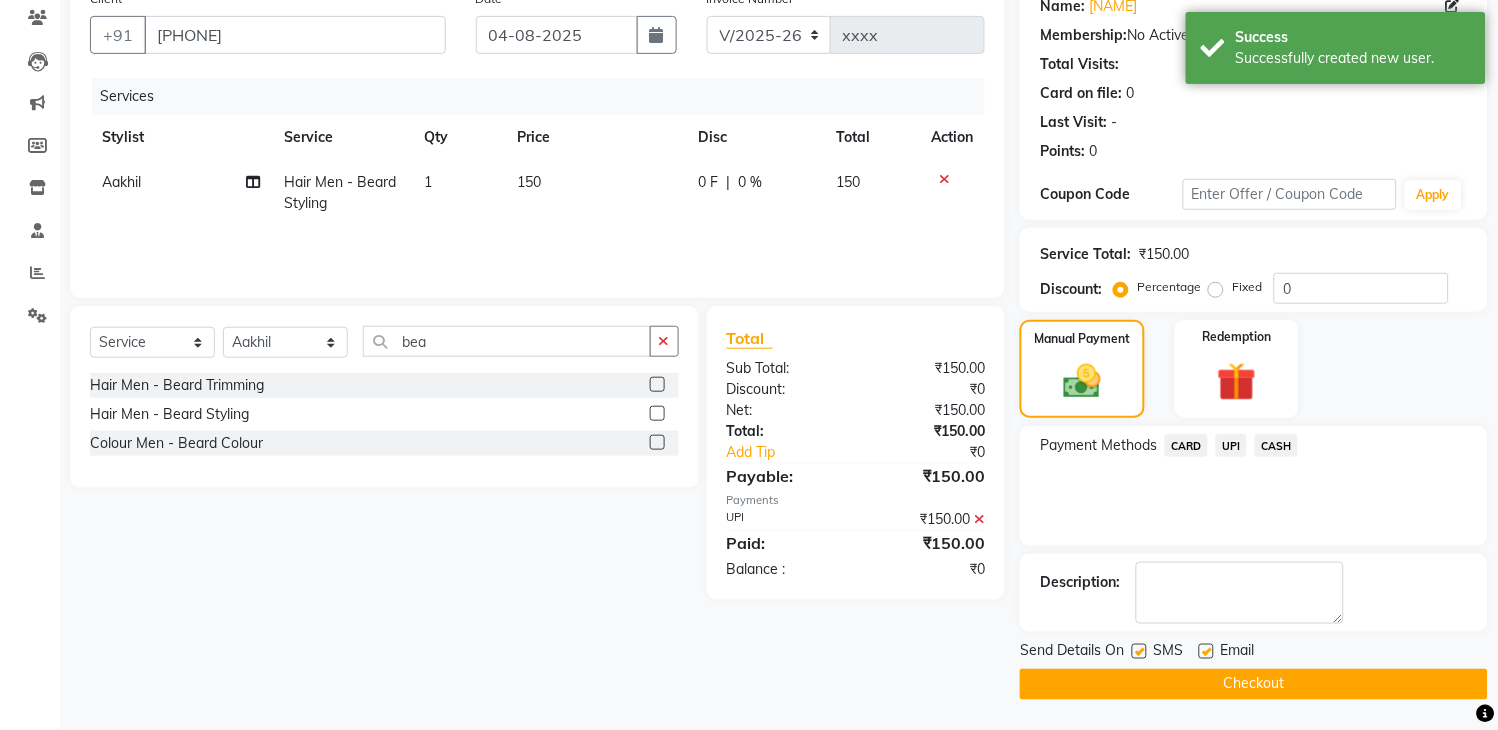 click on "Send Details On SMS Email  Checkout" 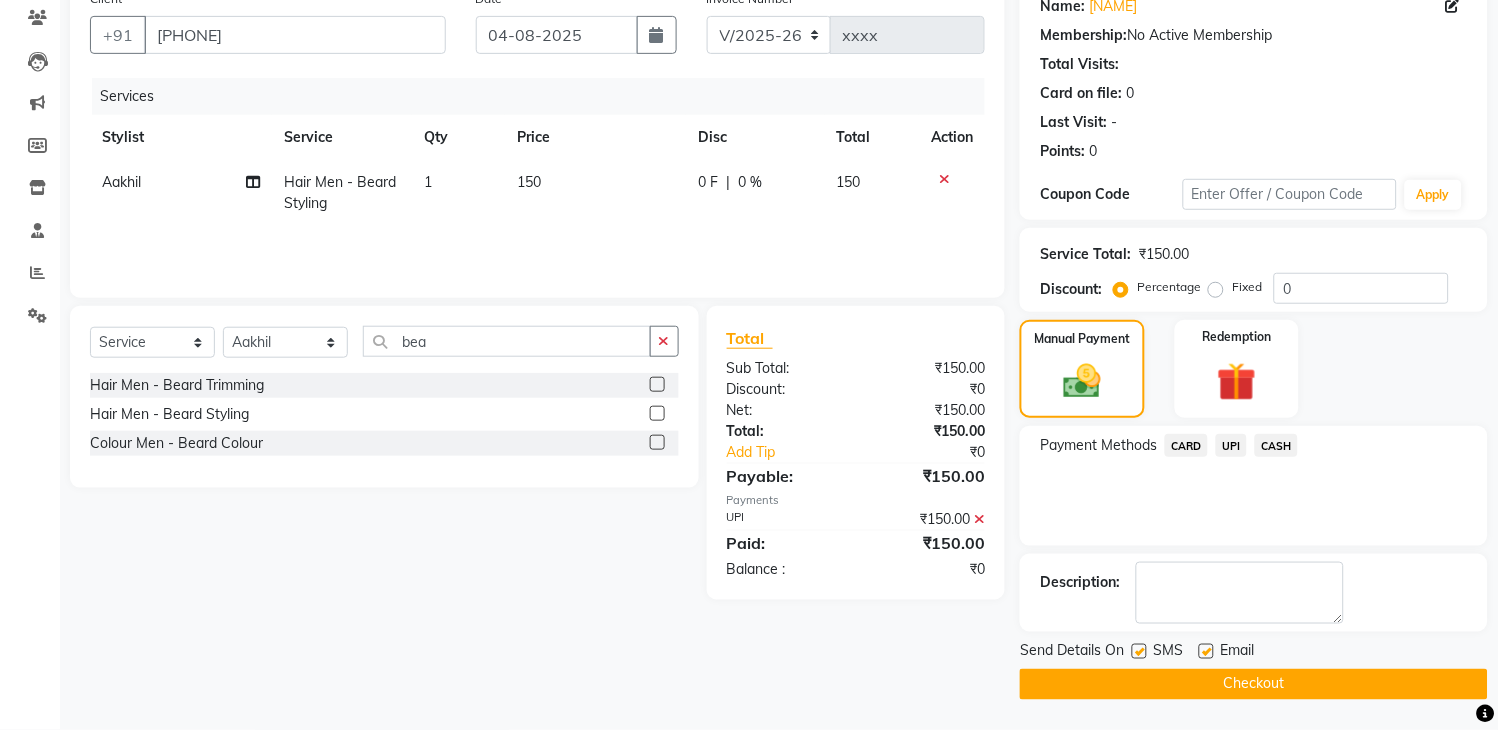 click on "Checkout" 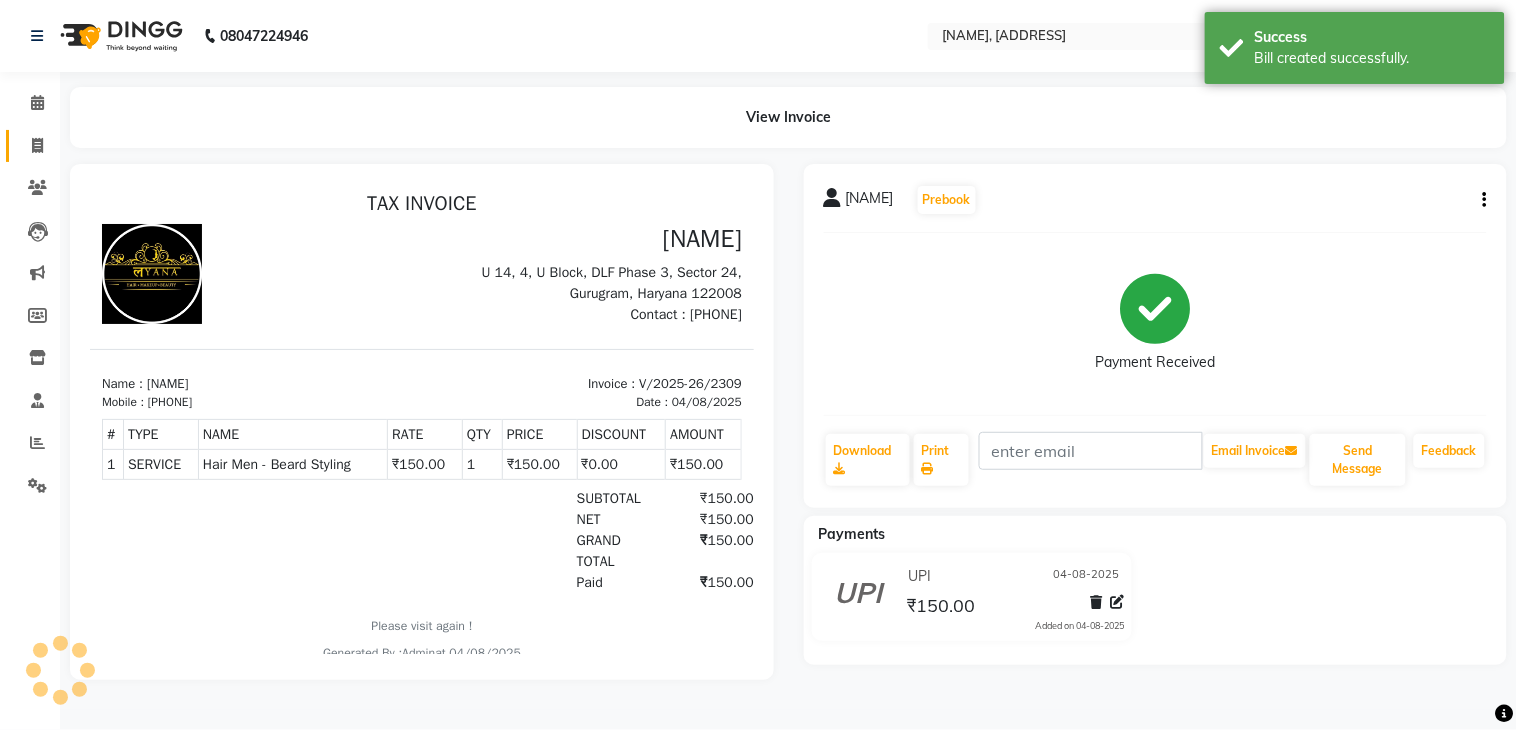 scroll, scrollTop: 0, scrollLeft: 0, axis: both 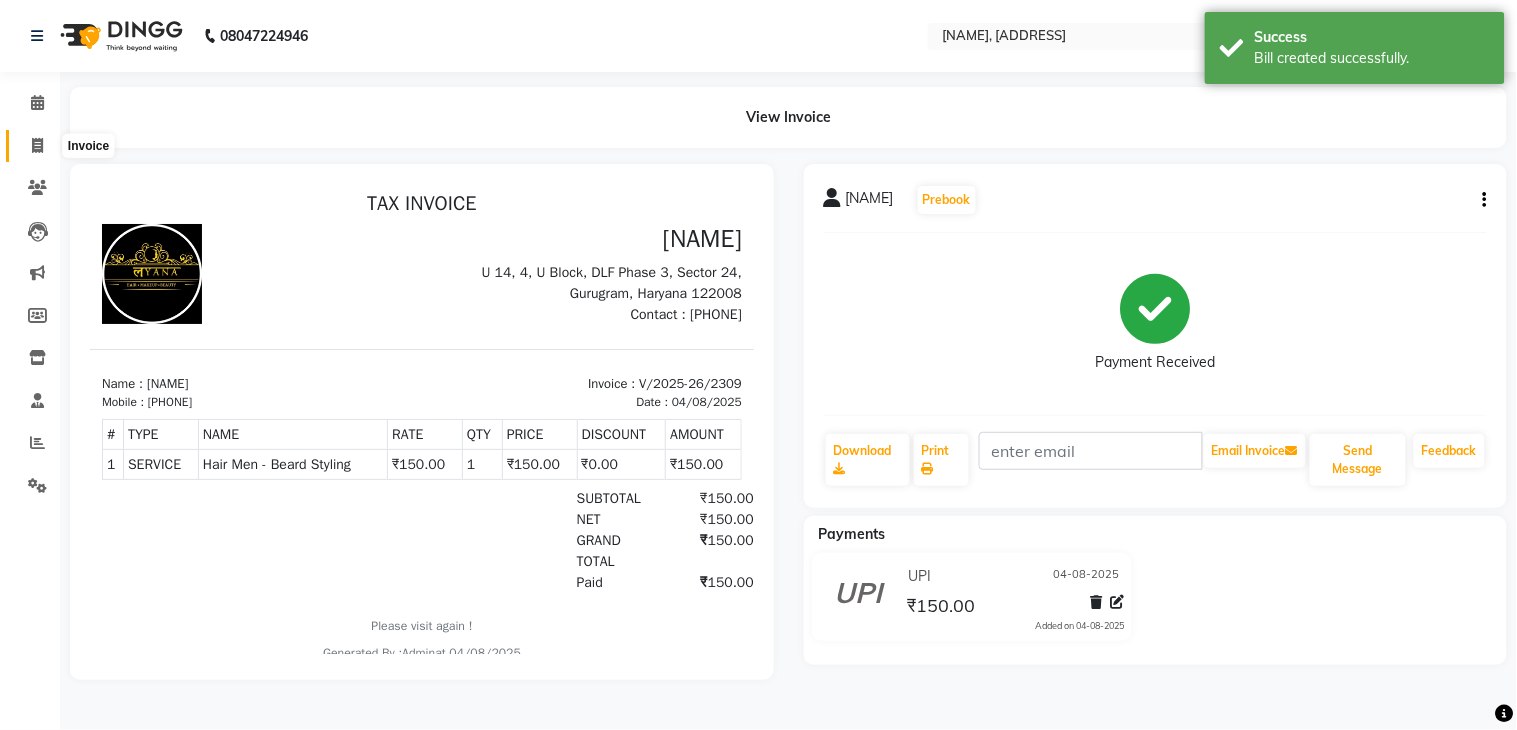 click on "Invoice" 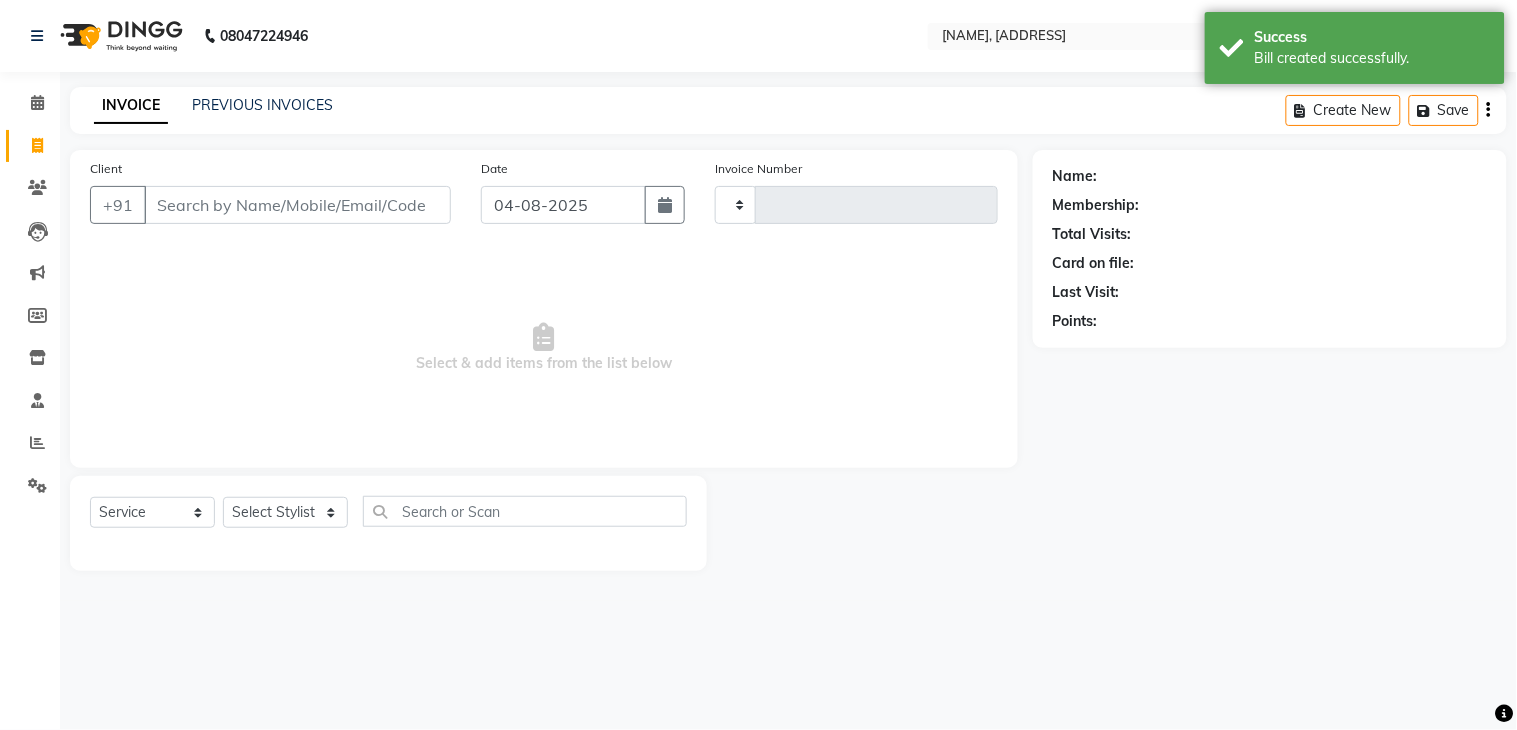 type on "2310" 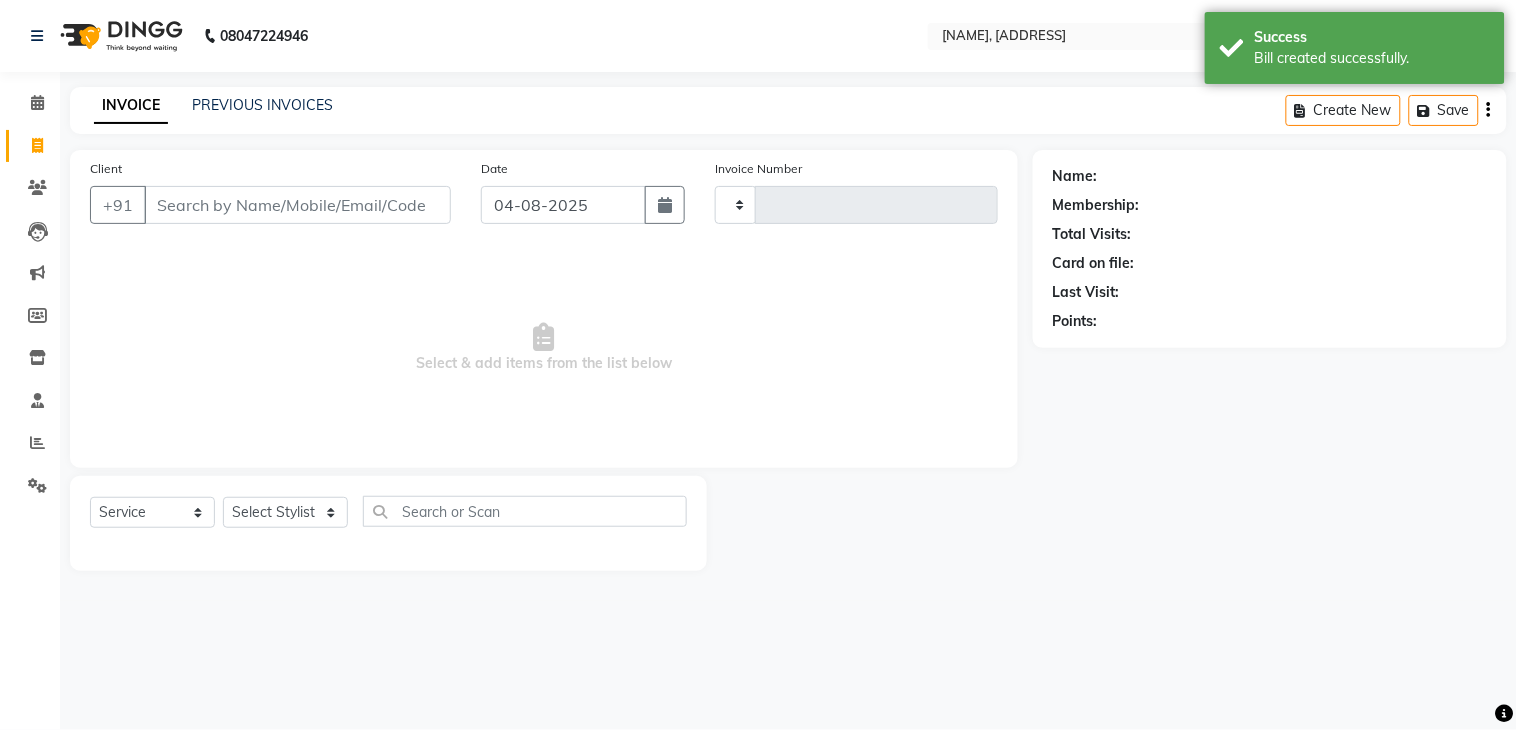 select on "6973" 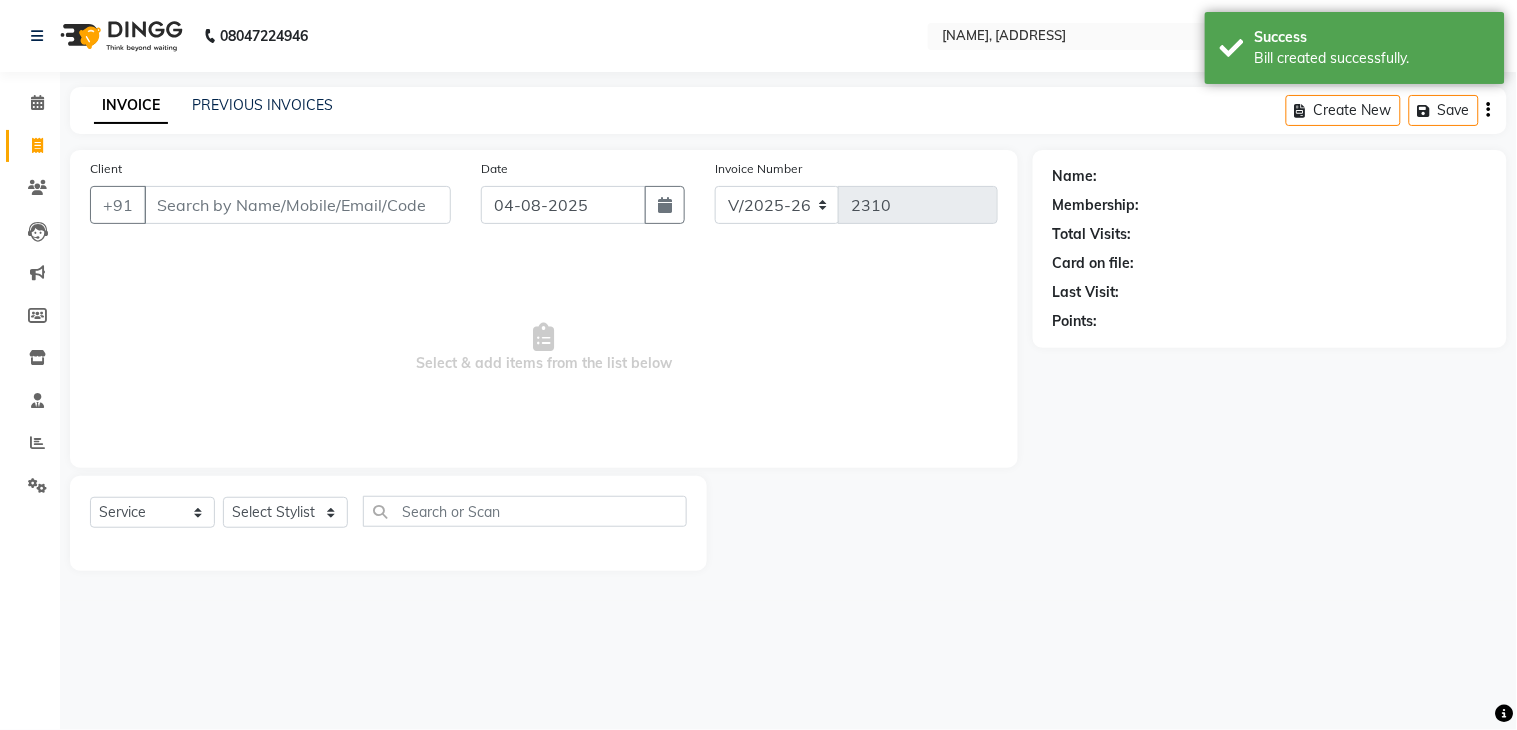 click on "Client" at bounding box center (297, 205) 